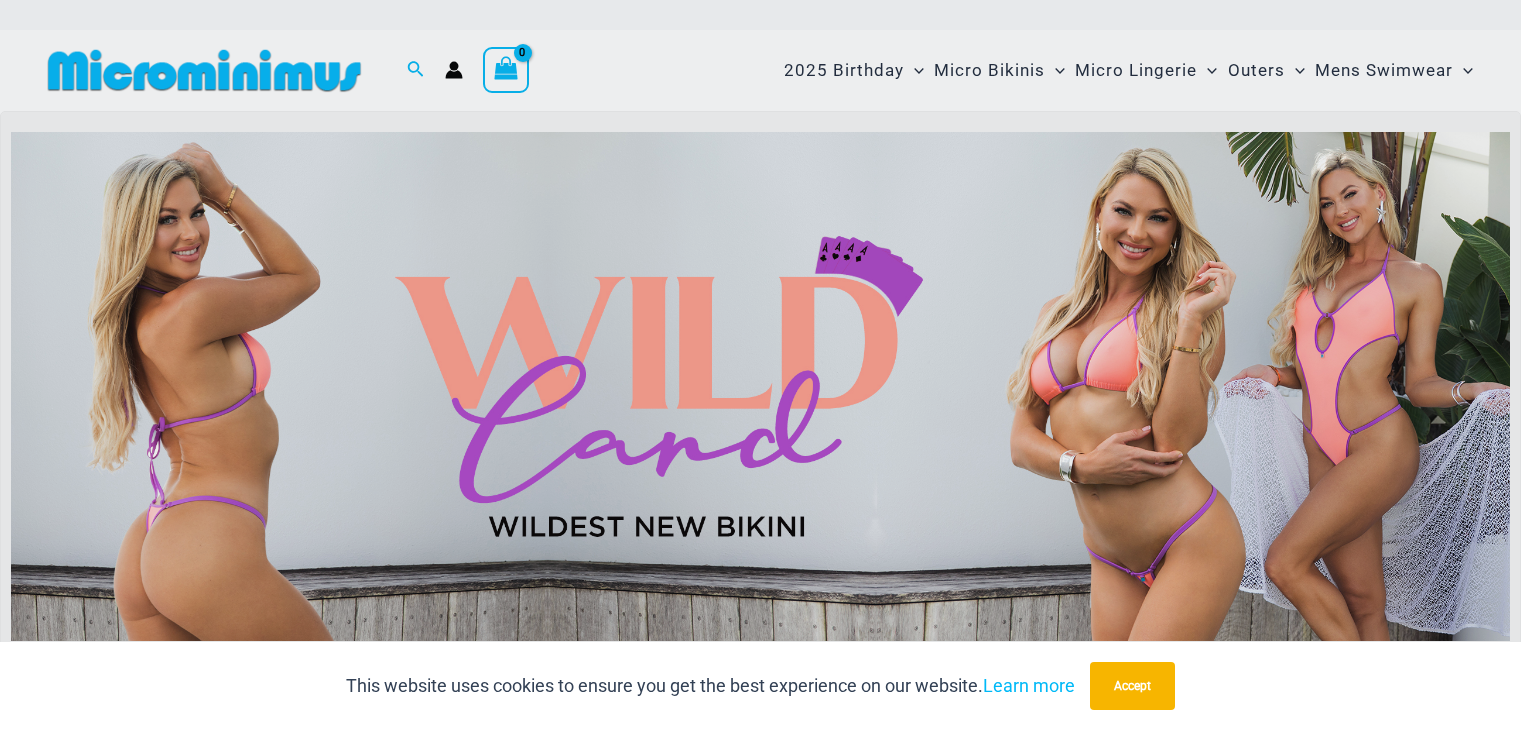 scroll, scrollTop: 0, scrollLeft: 0, axis: both 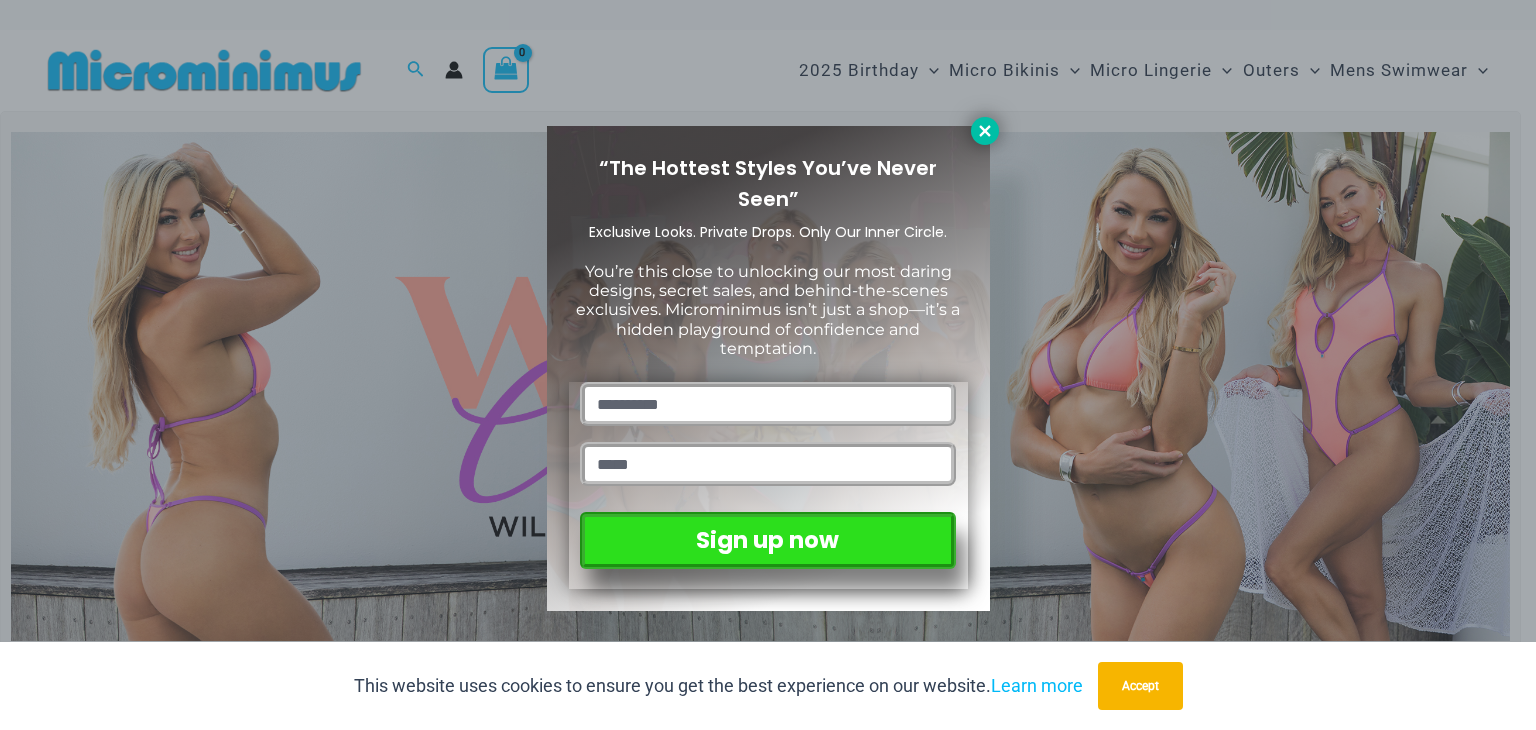 click 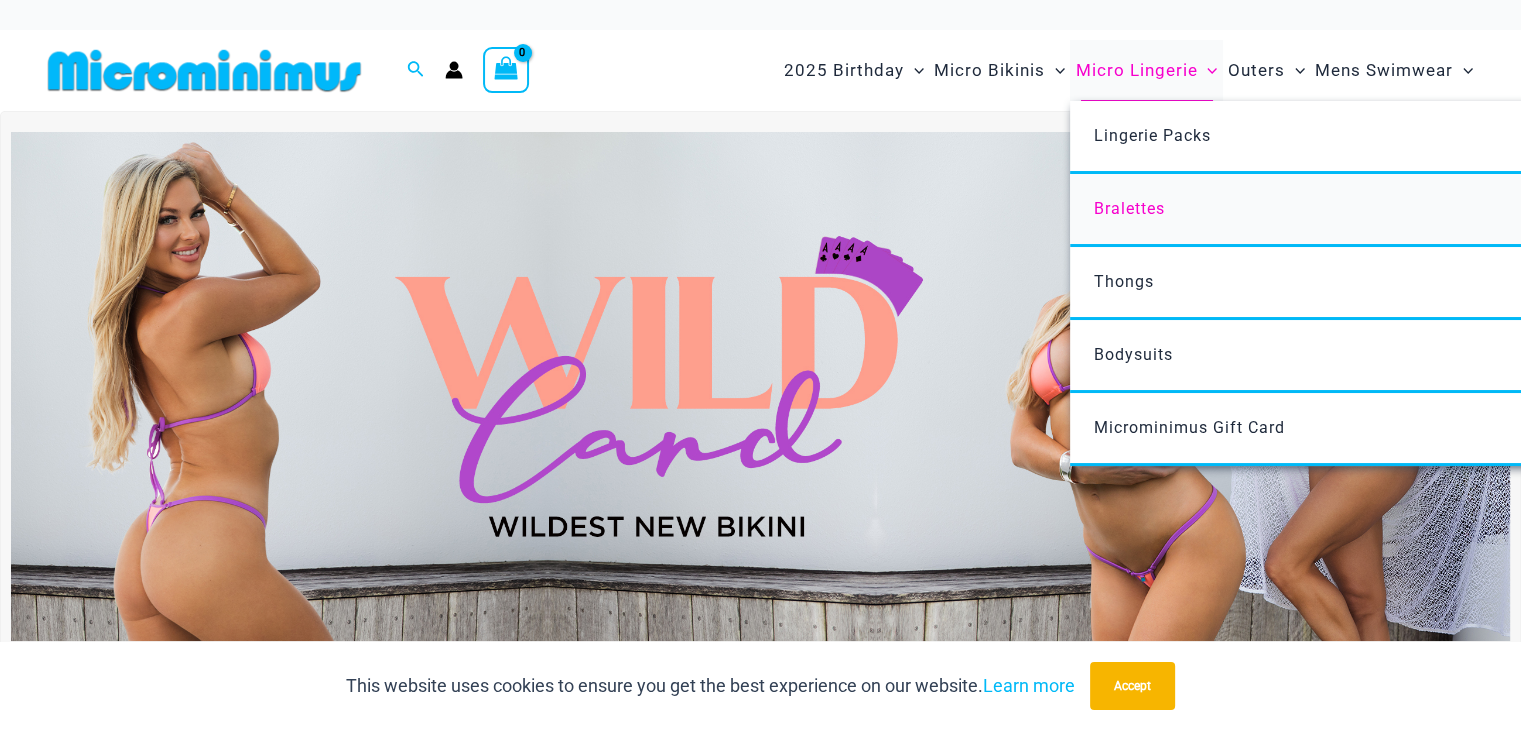 click on "Bralettes" at bounding box center (1367, 210) 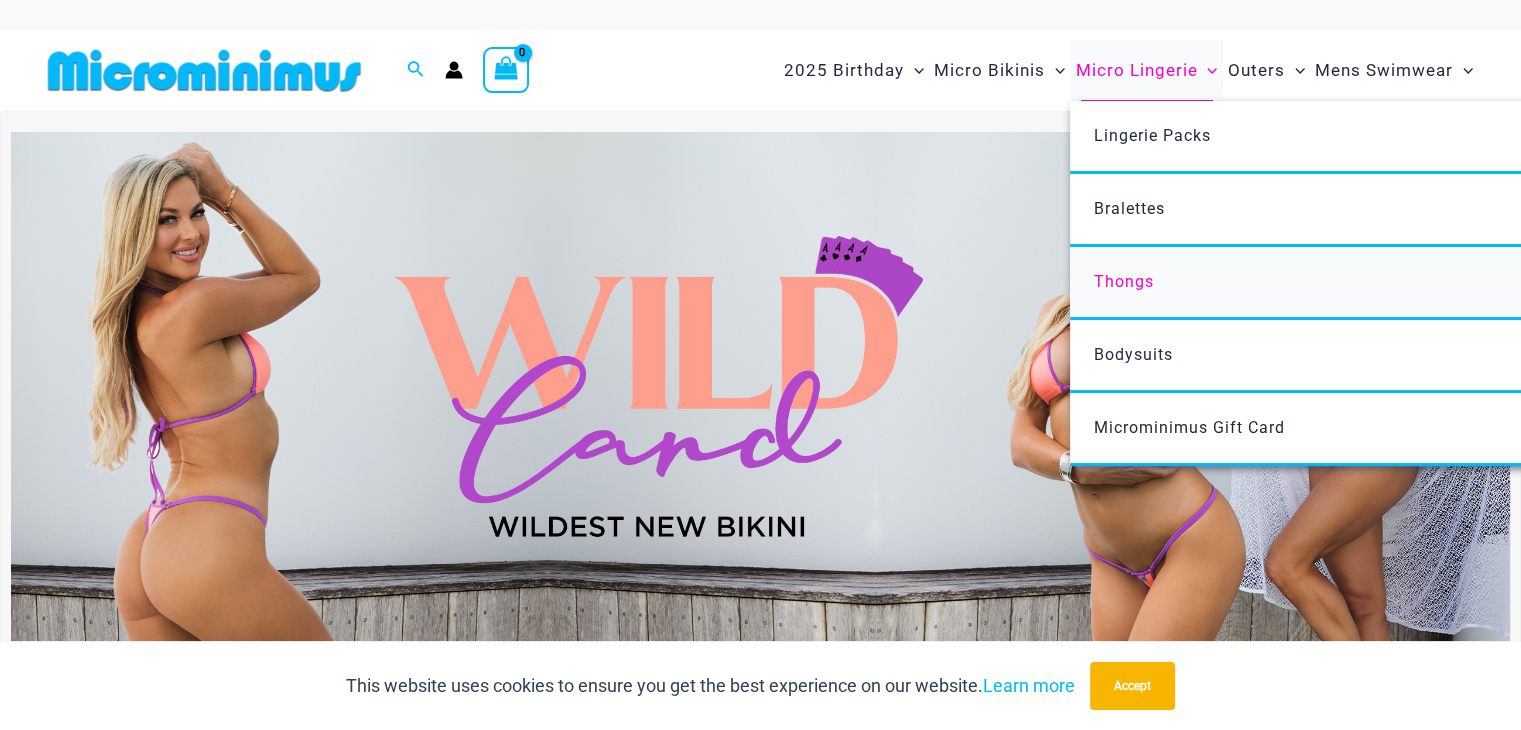 click on "Thongs" at bounding box center [1124, 281] 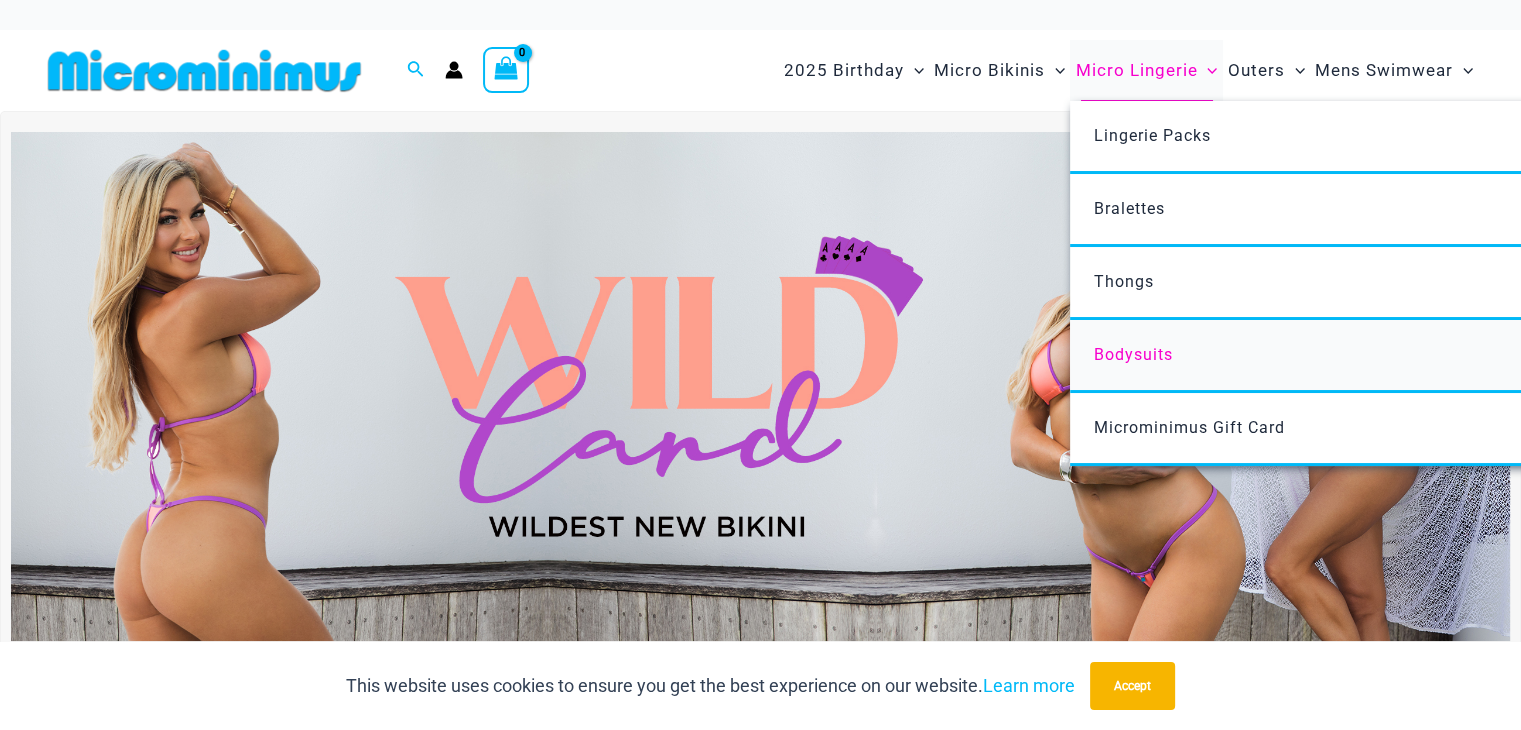 click on "Bodysuits" at bounding box center [1133, 354] 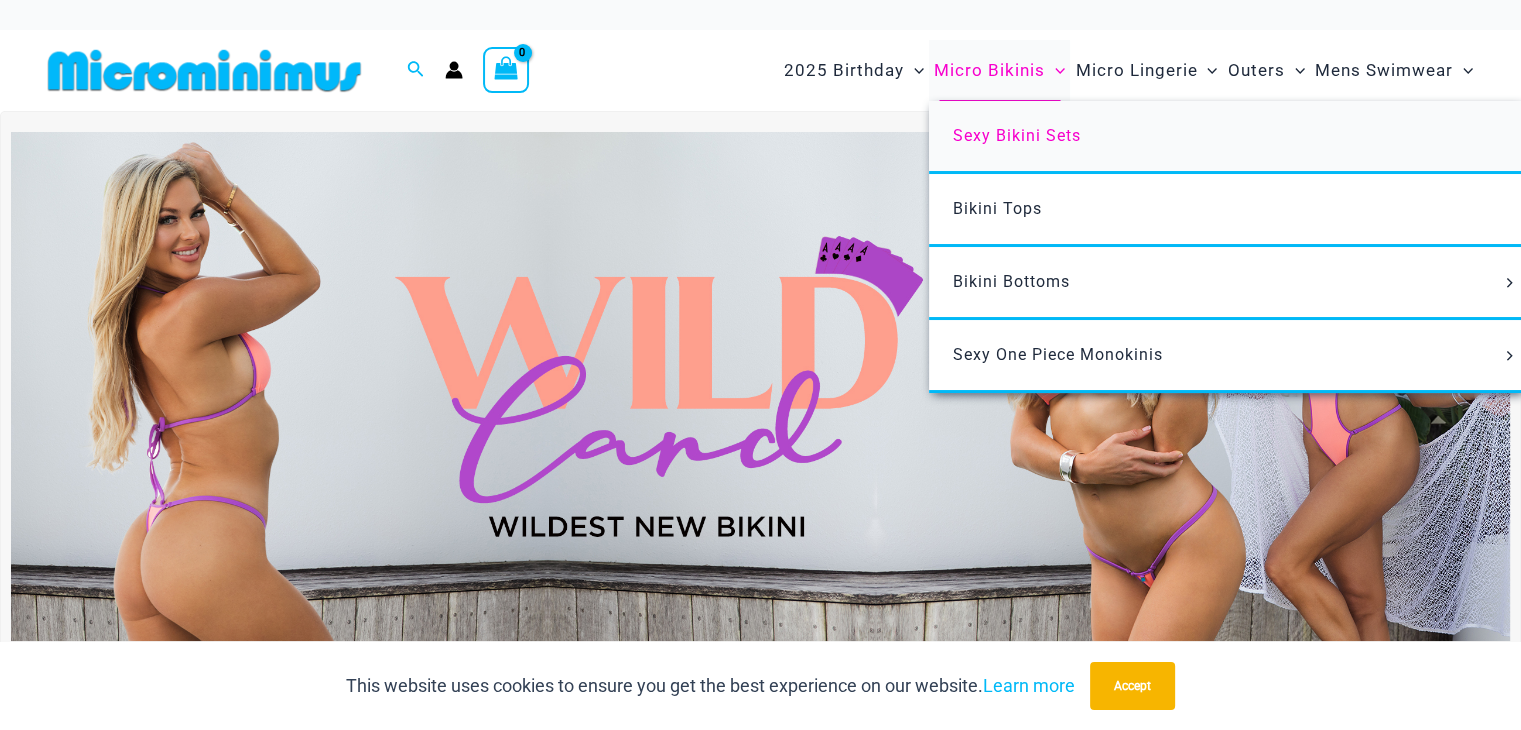 click on "Sexy Bikini Sets" at bounding box center (1017, 135) 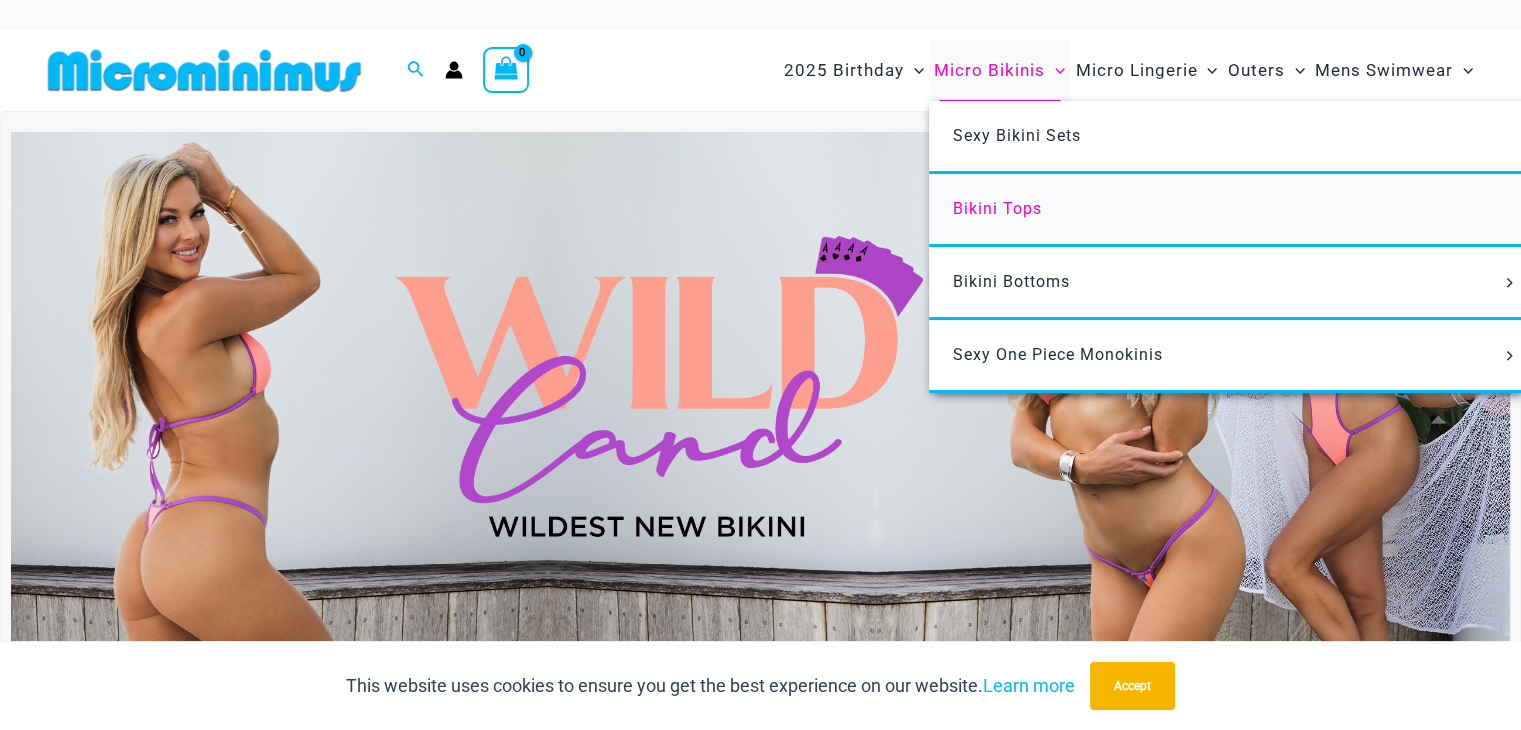 click on "Bikini Tops" at bounding box center (997, 208) 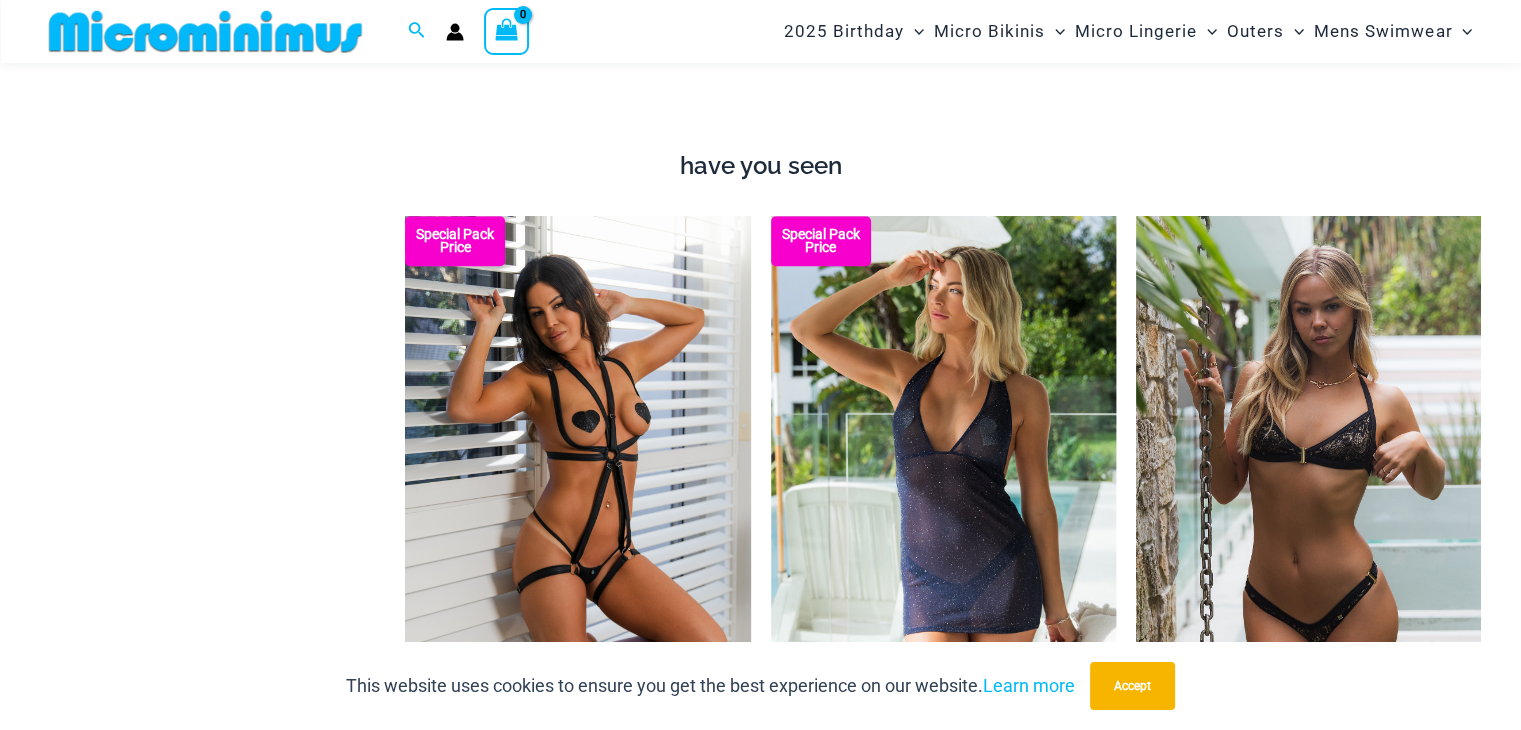 scroll, scrollTop: 1804, scrollLeft: 0, axis: vertical 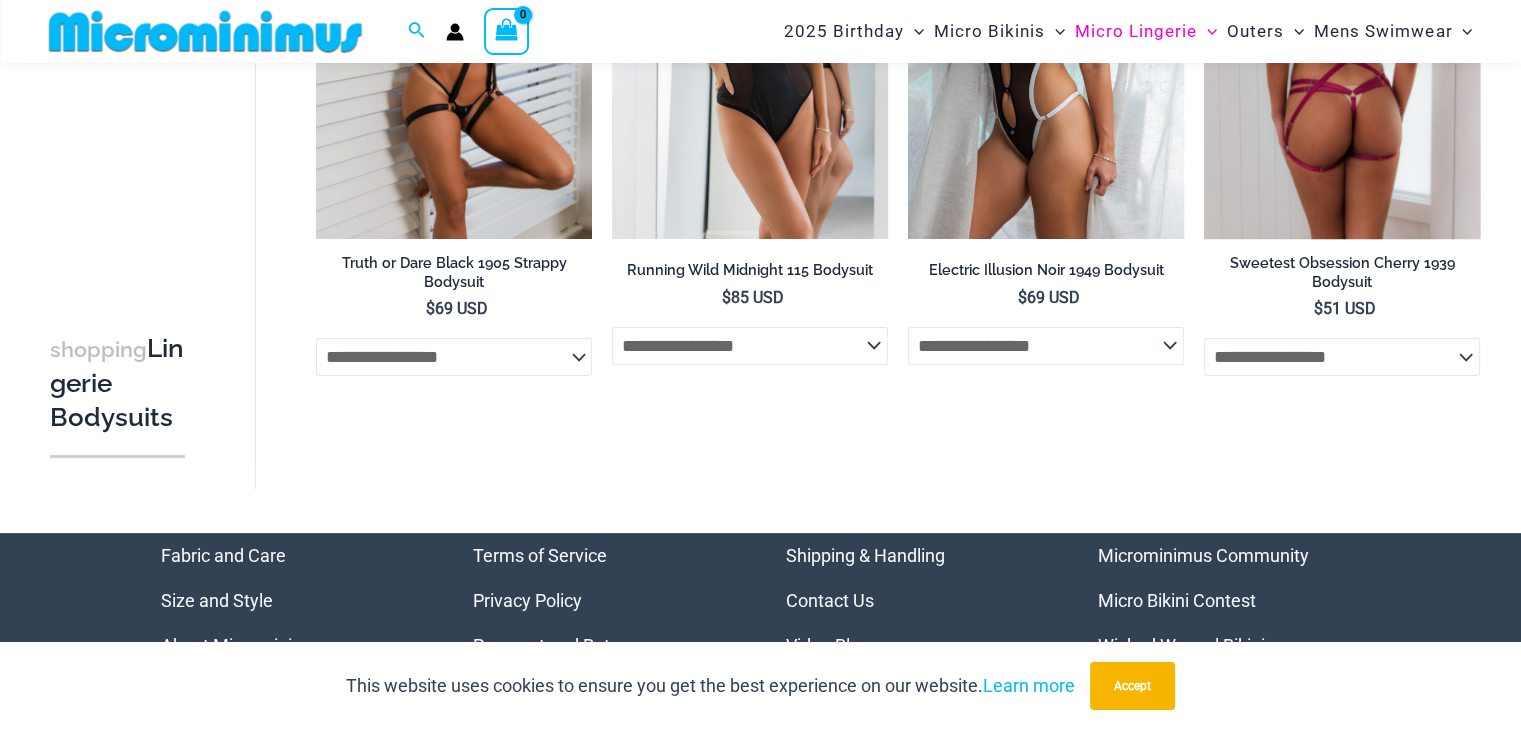 click at bounding box center (1342, 32) 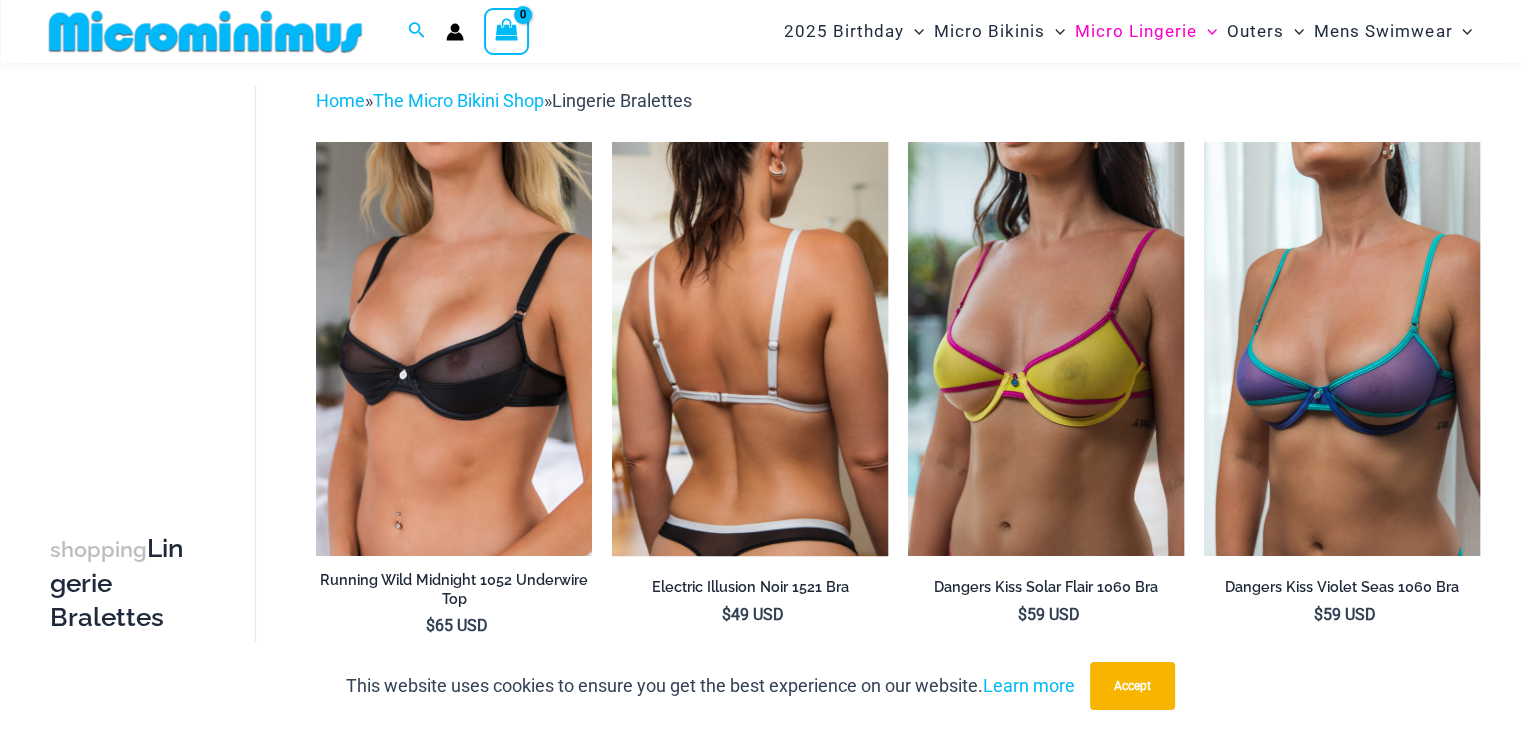 scroll, scrollTop: 73, scrollLeft: 0, axis: vertical 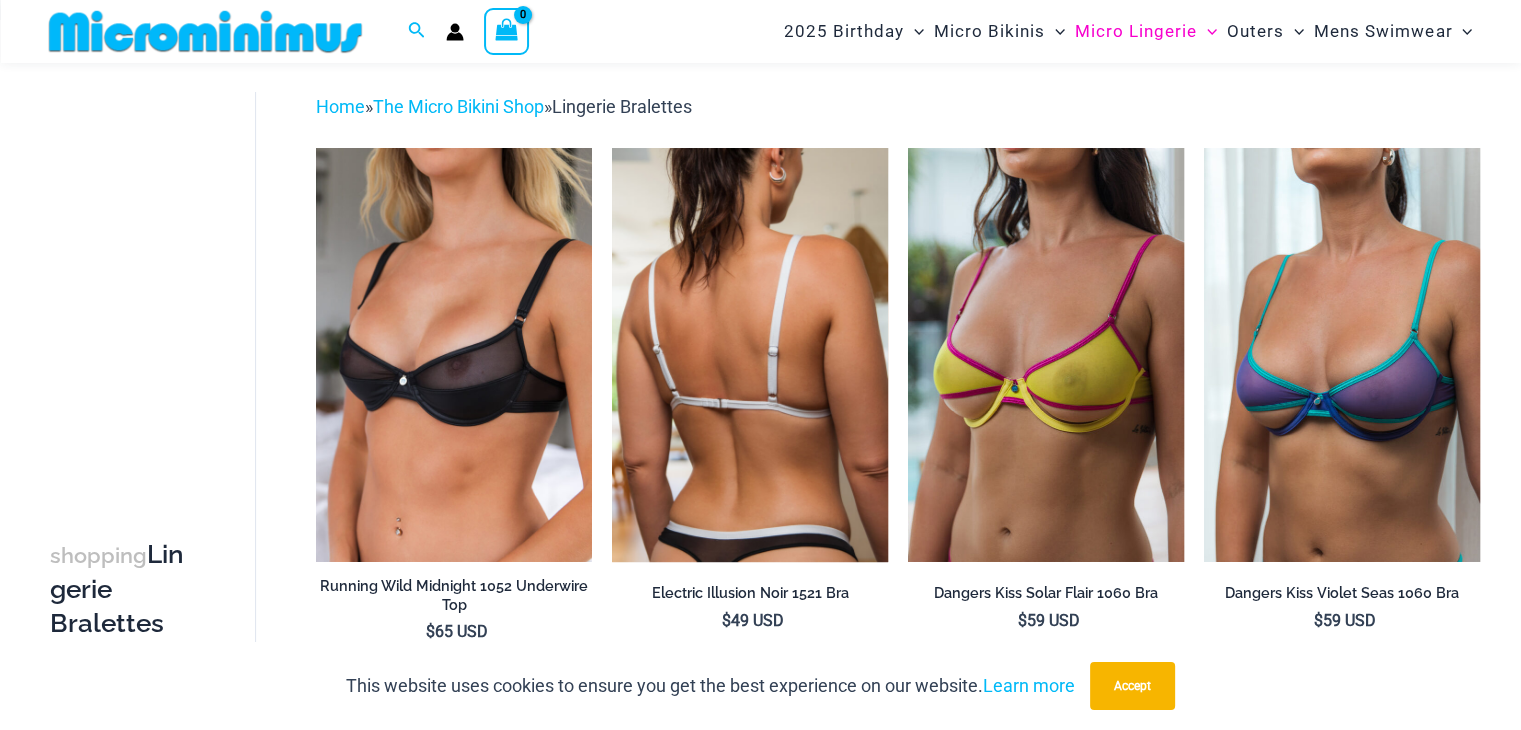 click at bounding box center [750, 355] 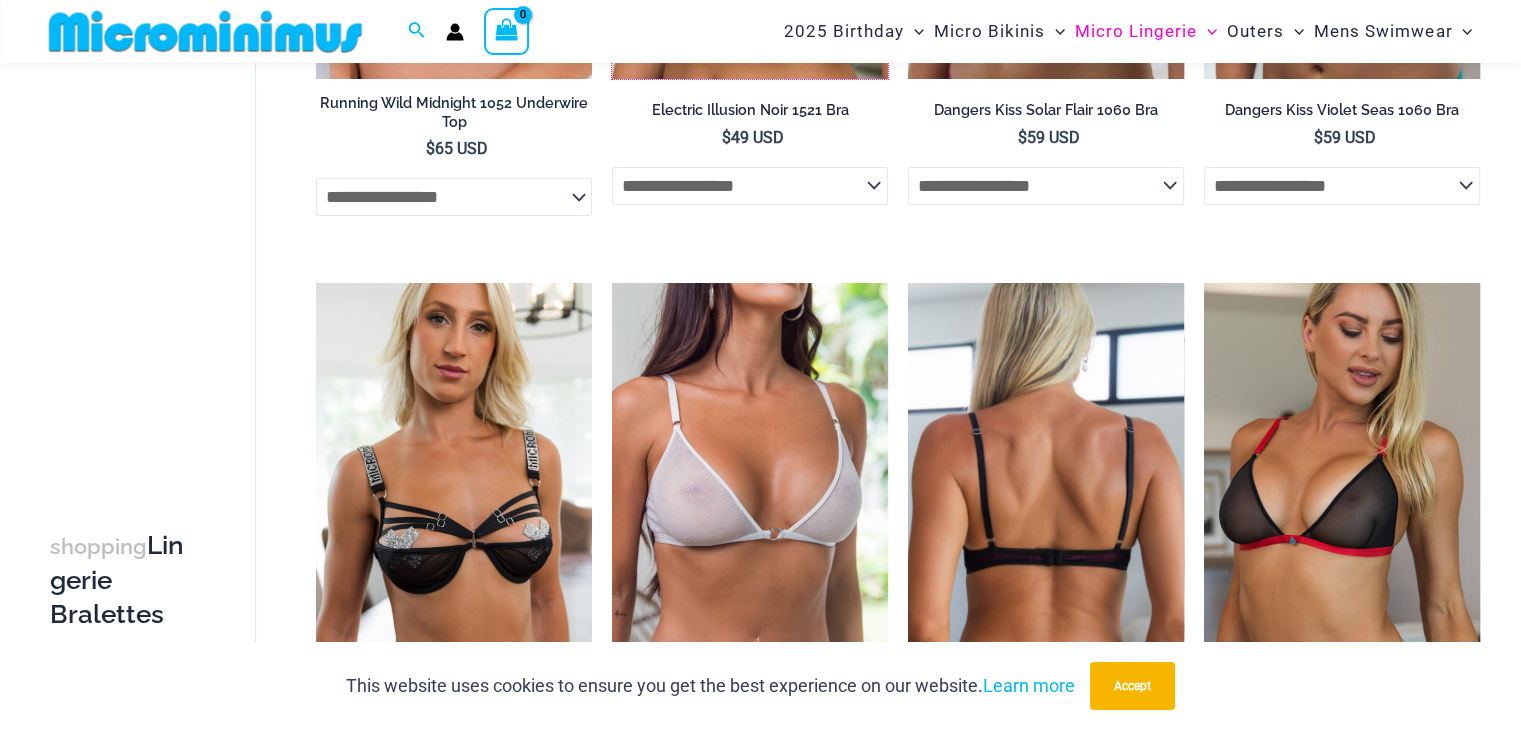 scroll, scrollTop: 556, scrollLeft: 0, axis: vertical 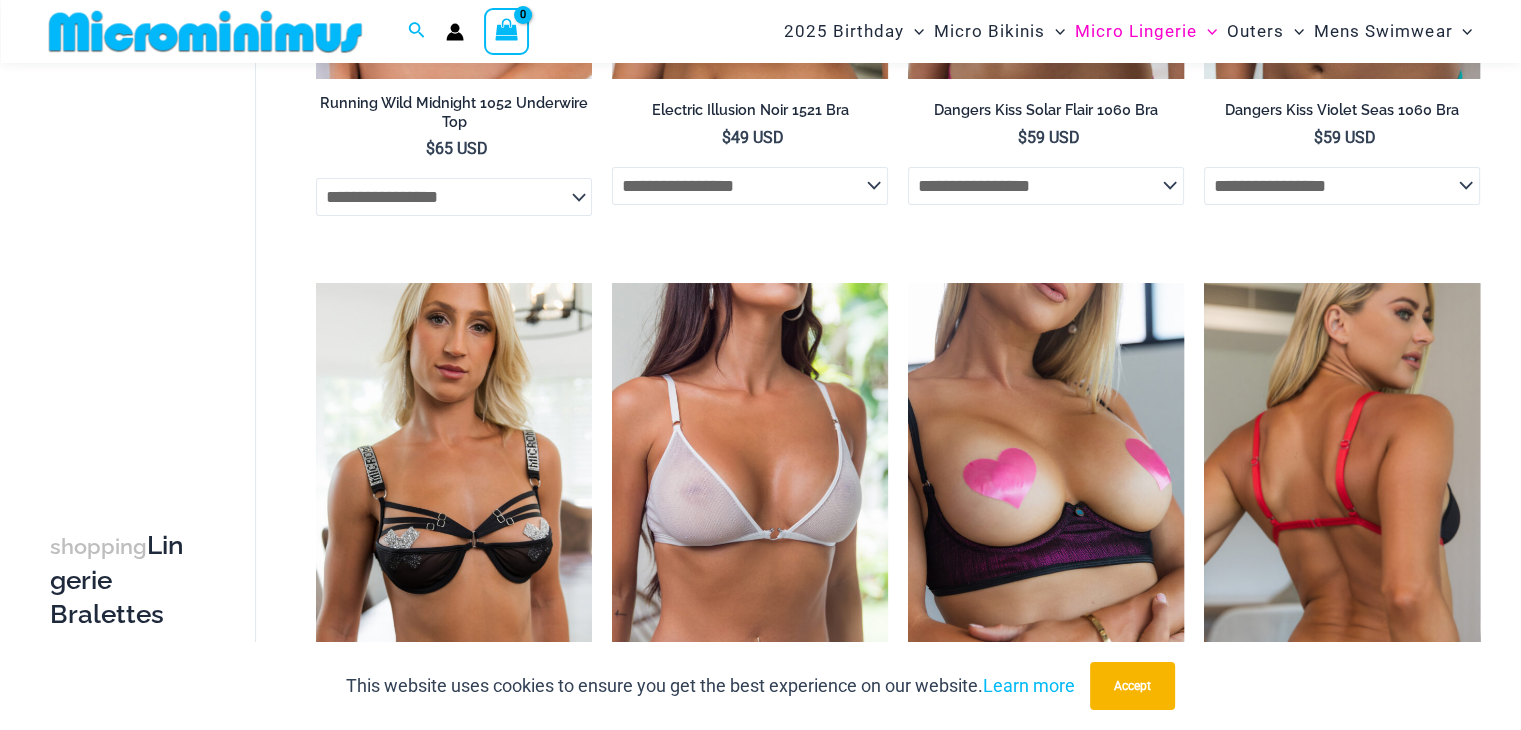 click at bounding box center (1342, 490) 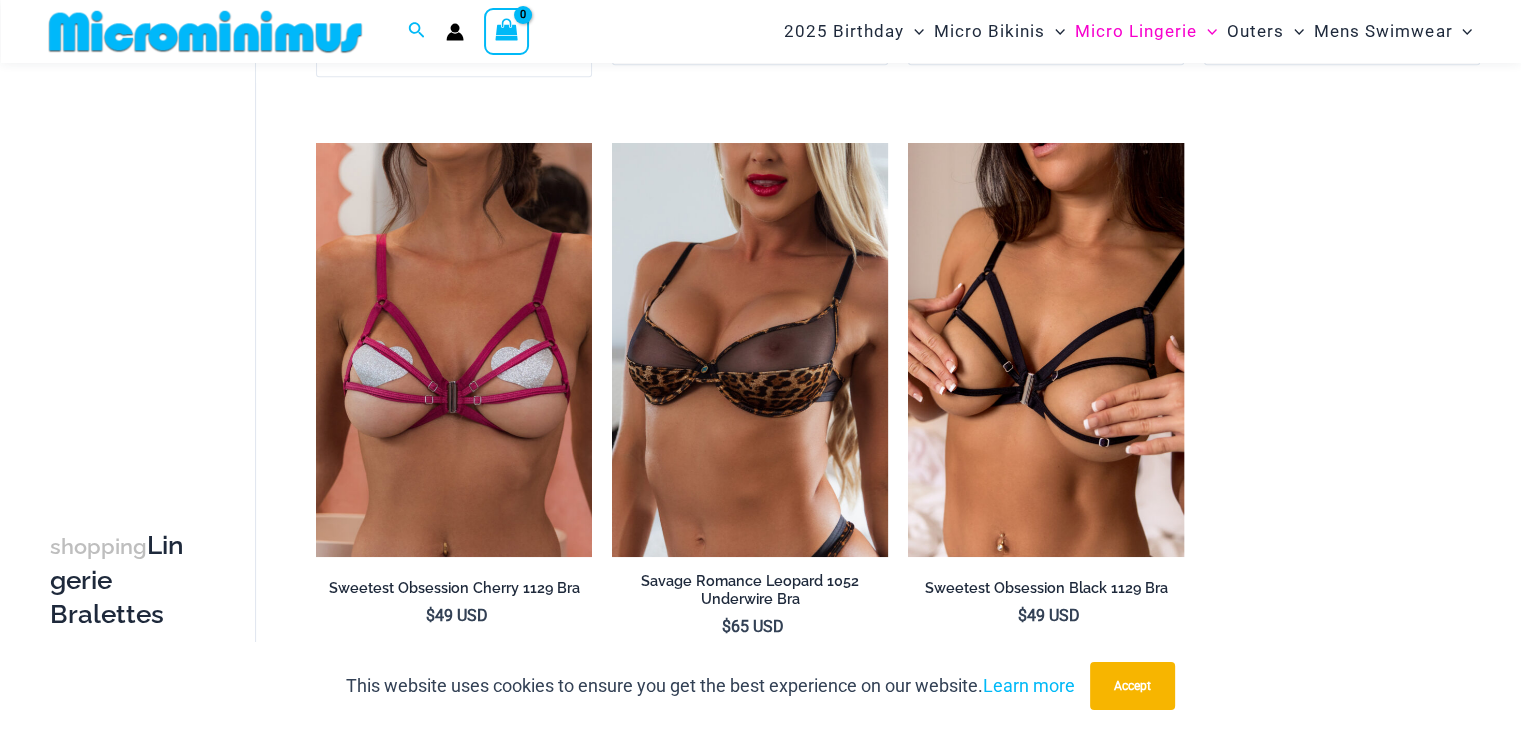 scroll, scrollTop: 1312, scrollLeft: 0, axis: vertical 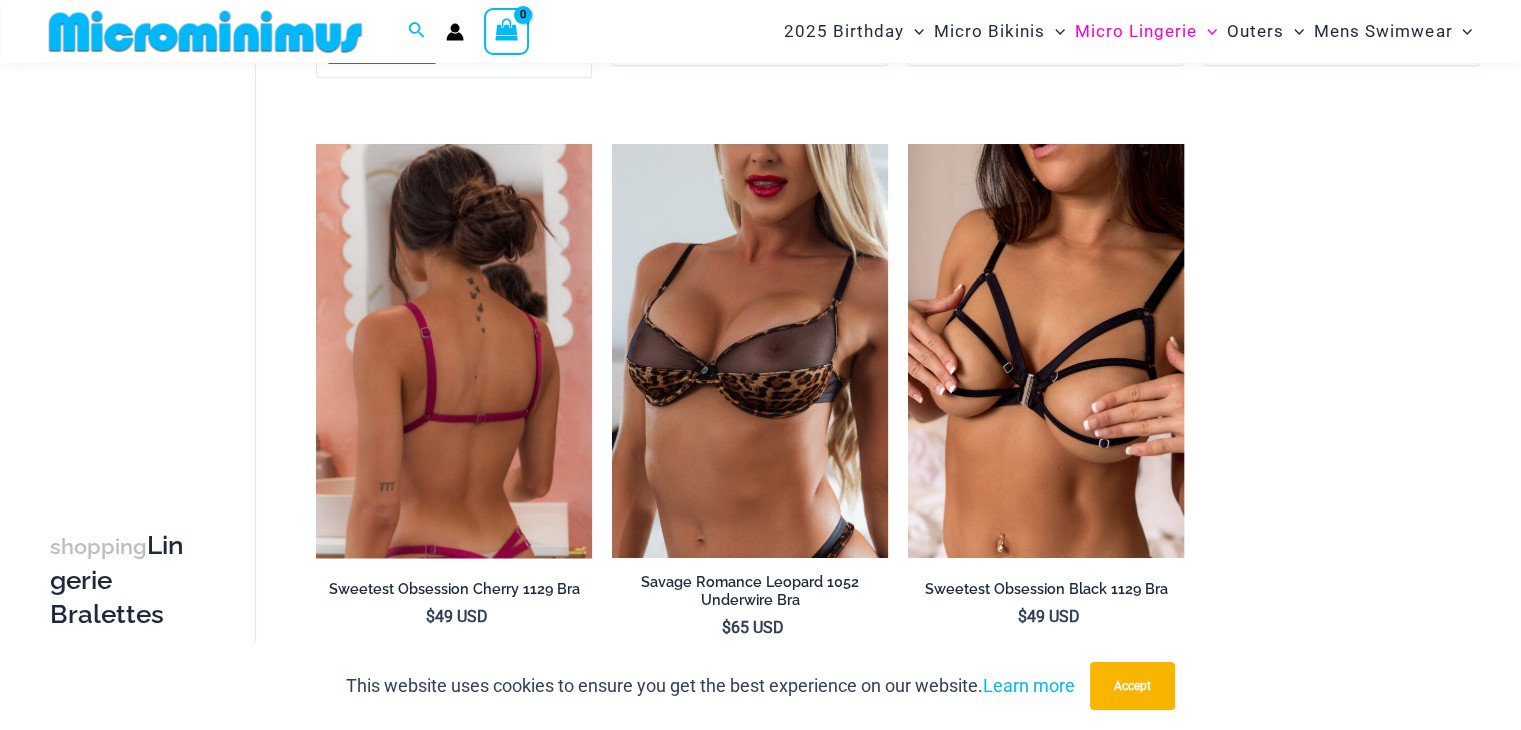 click at bounding box center [454, 351] 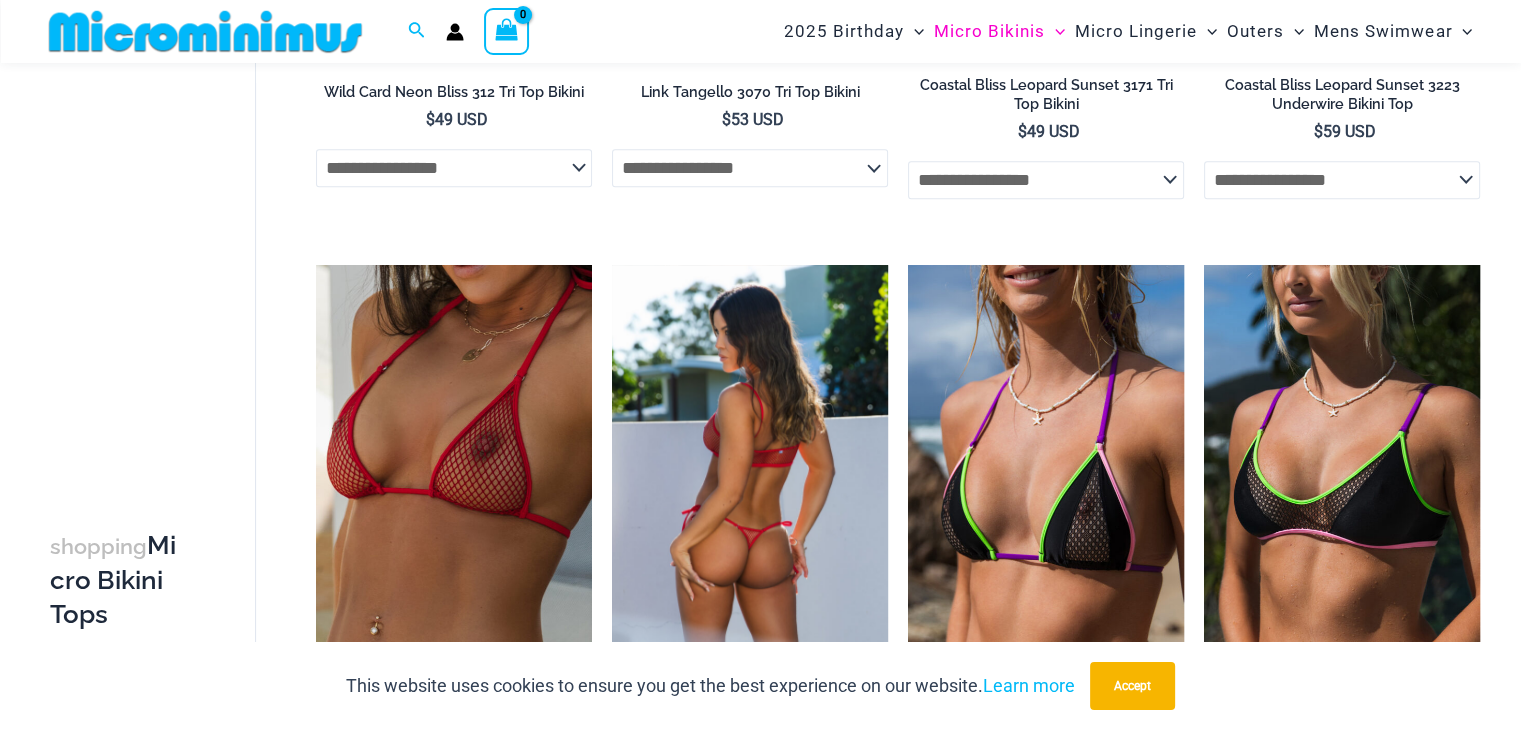 scroll, scrollTop: 1161, scrollLeft: 0, axis: vertical 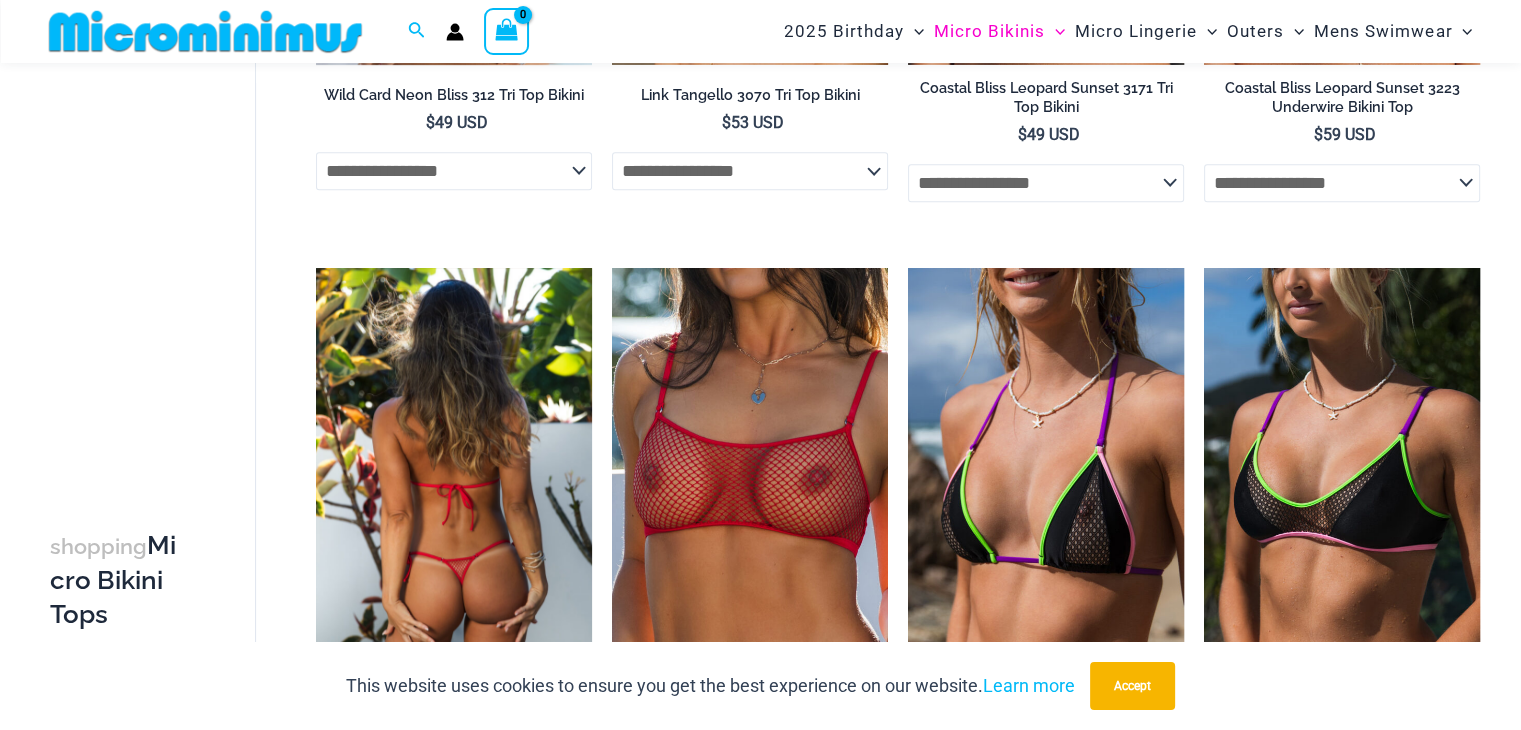 click at bounding box center [454, 475] 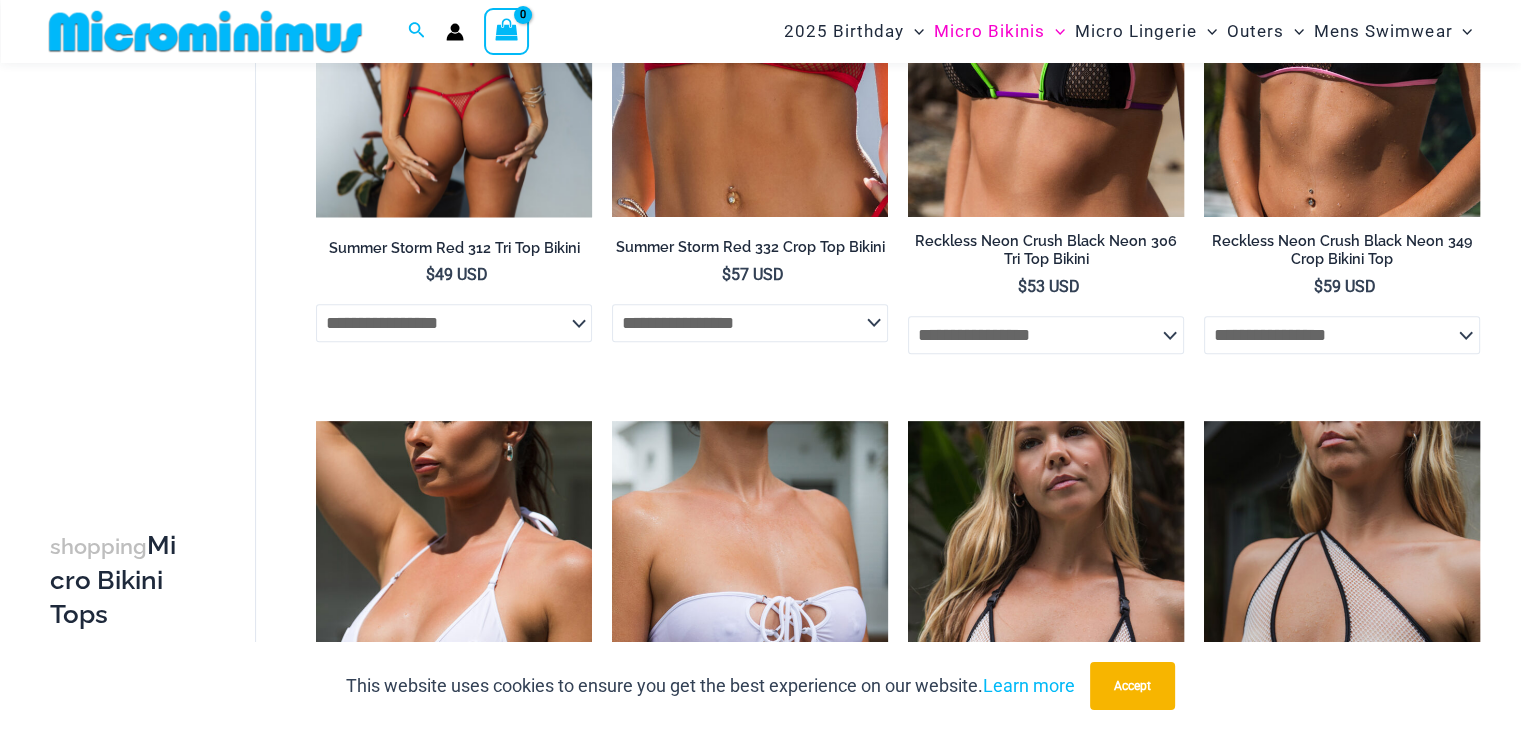 scroll, scrollTop: 1913, scrollLeft: 0, axis: vertical 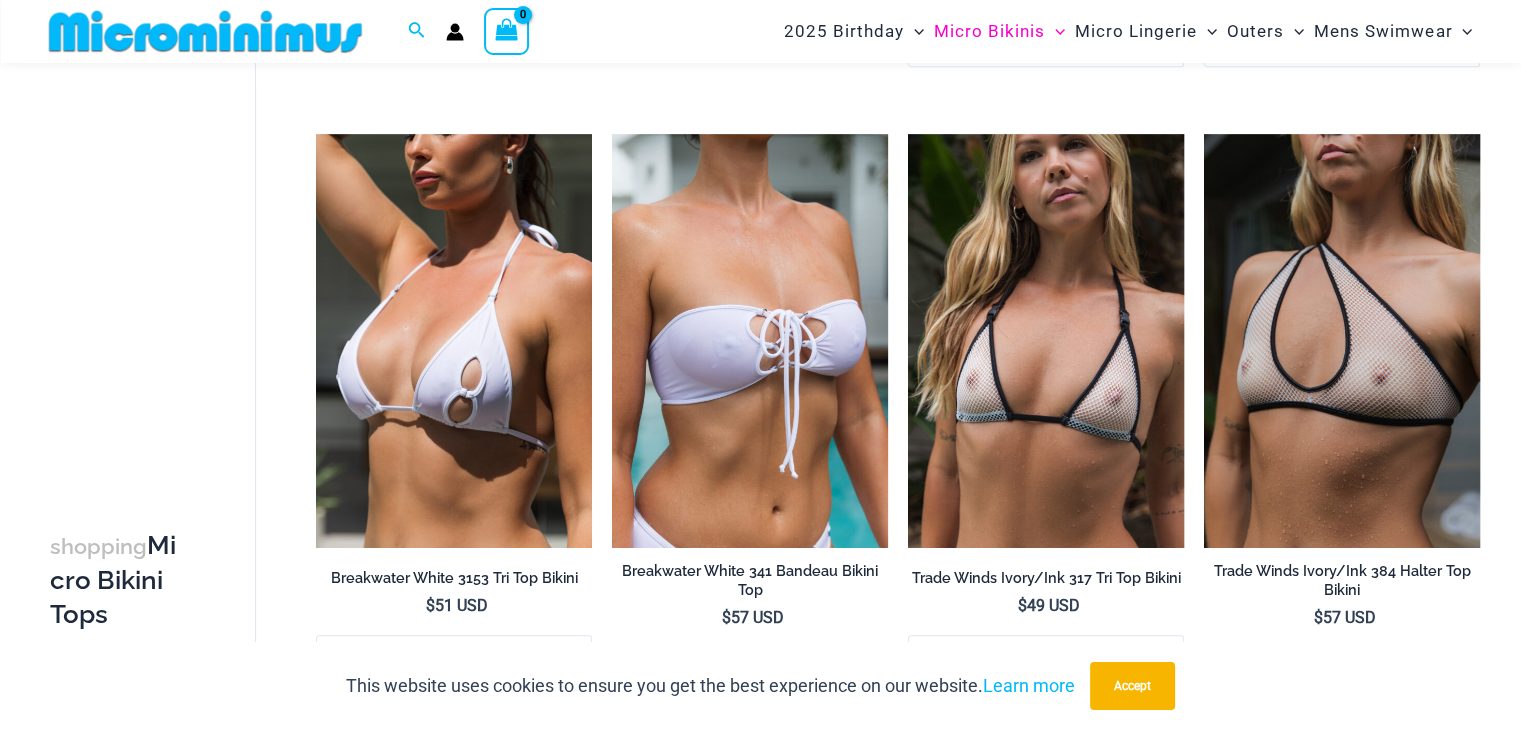 click at bounding box center (454, 341) 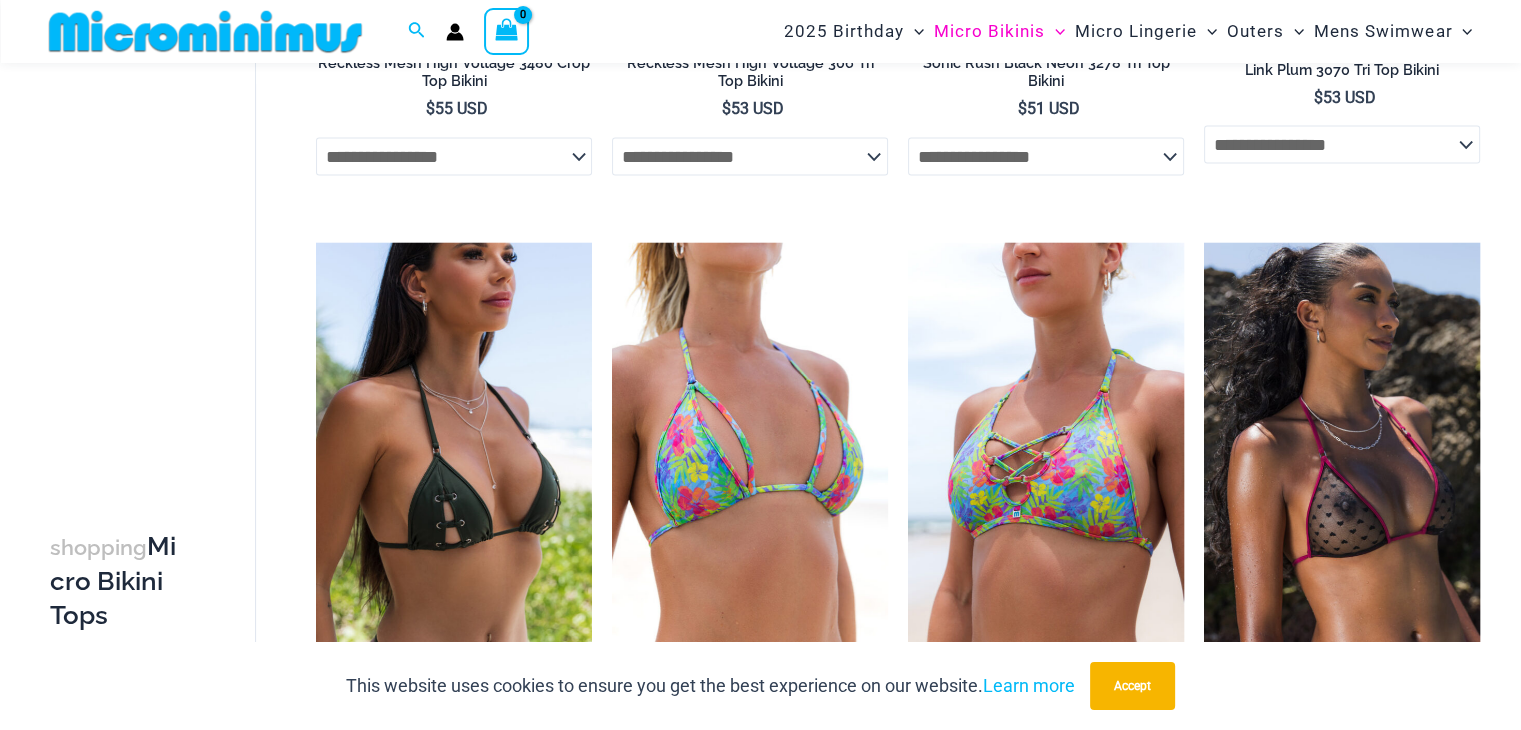 scroll, scrollTop: 4261, scrollLeft: 0, axis: vertical 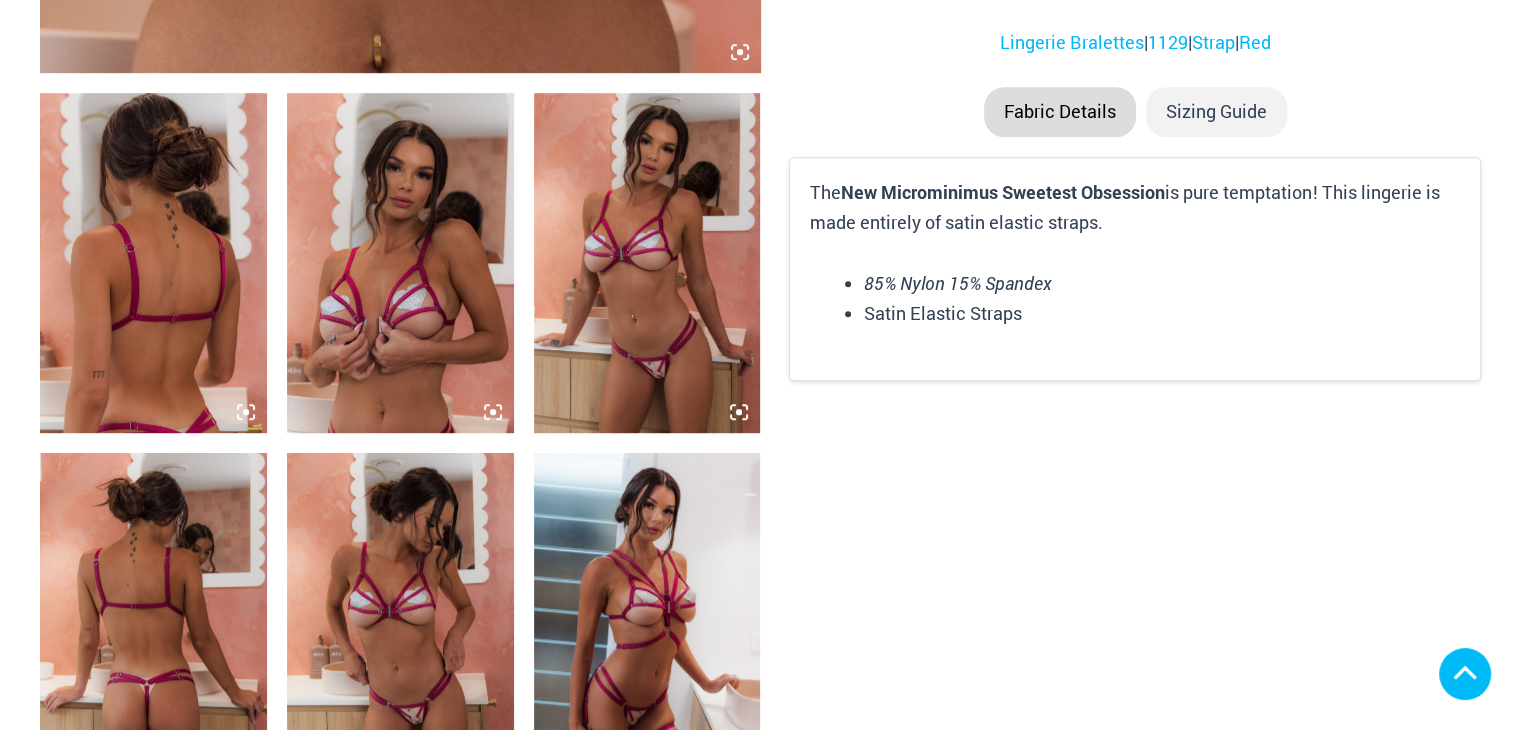 click at bounding box center [400, 263] 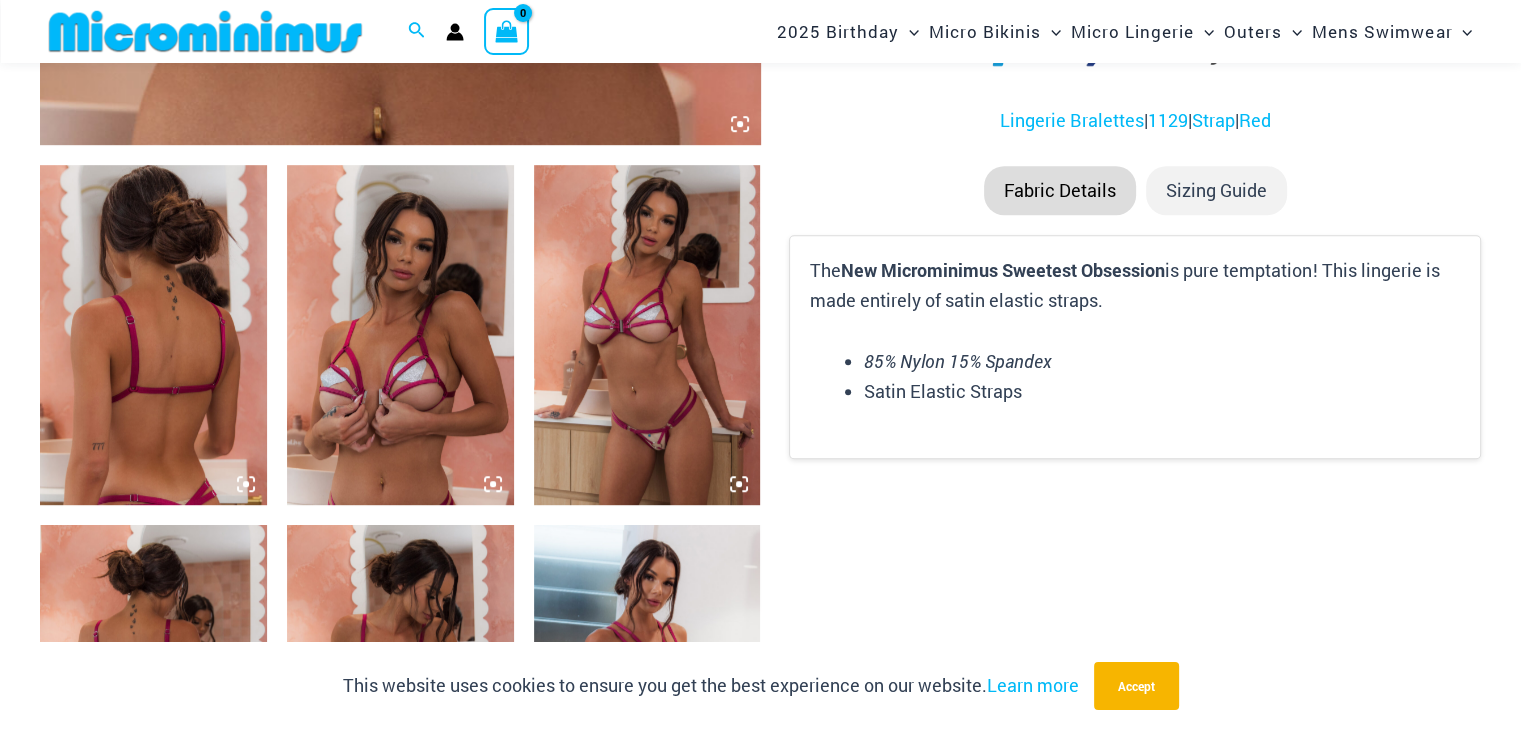 scroll, scrollTop: 1170, scrollLeft: 0, axis: vertical 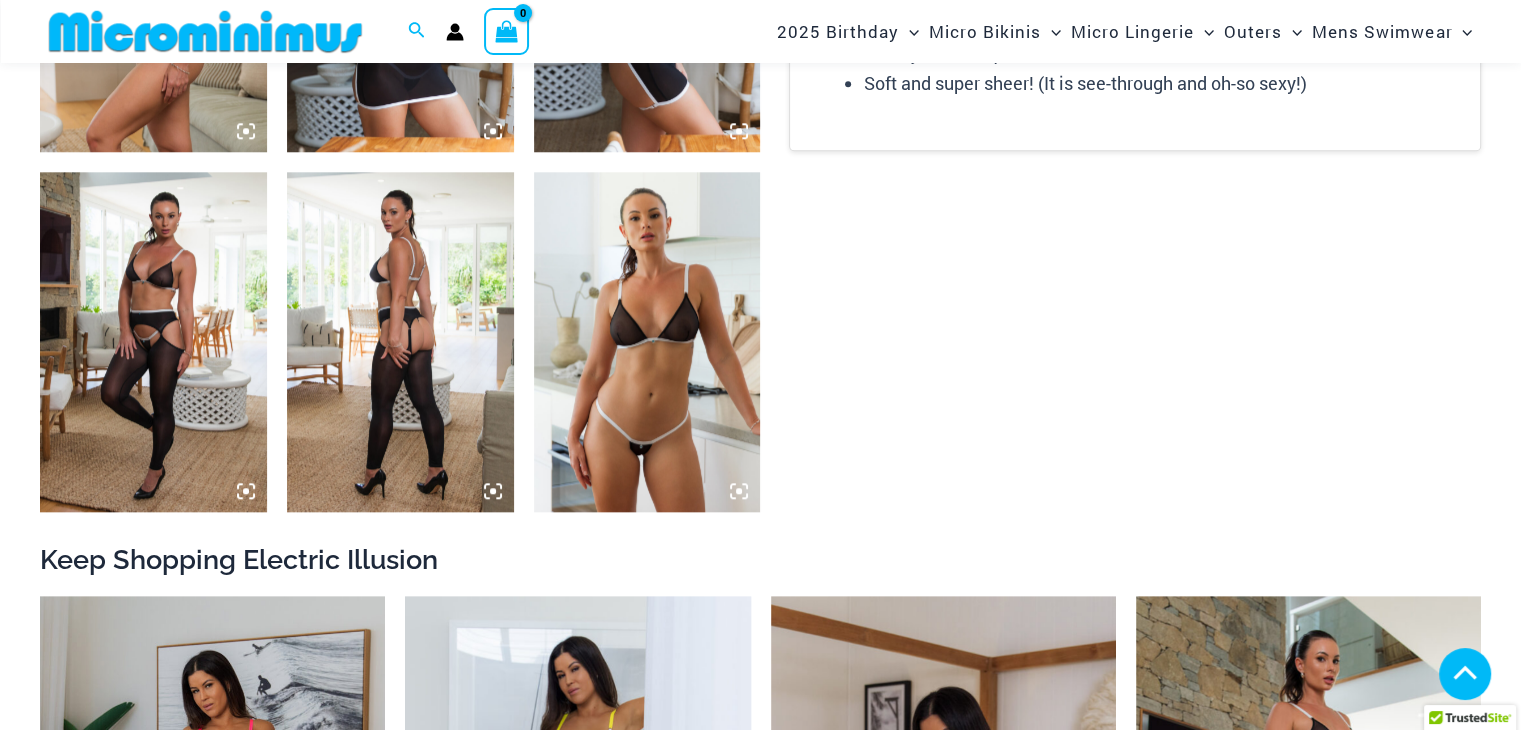 click 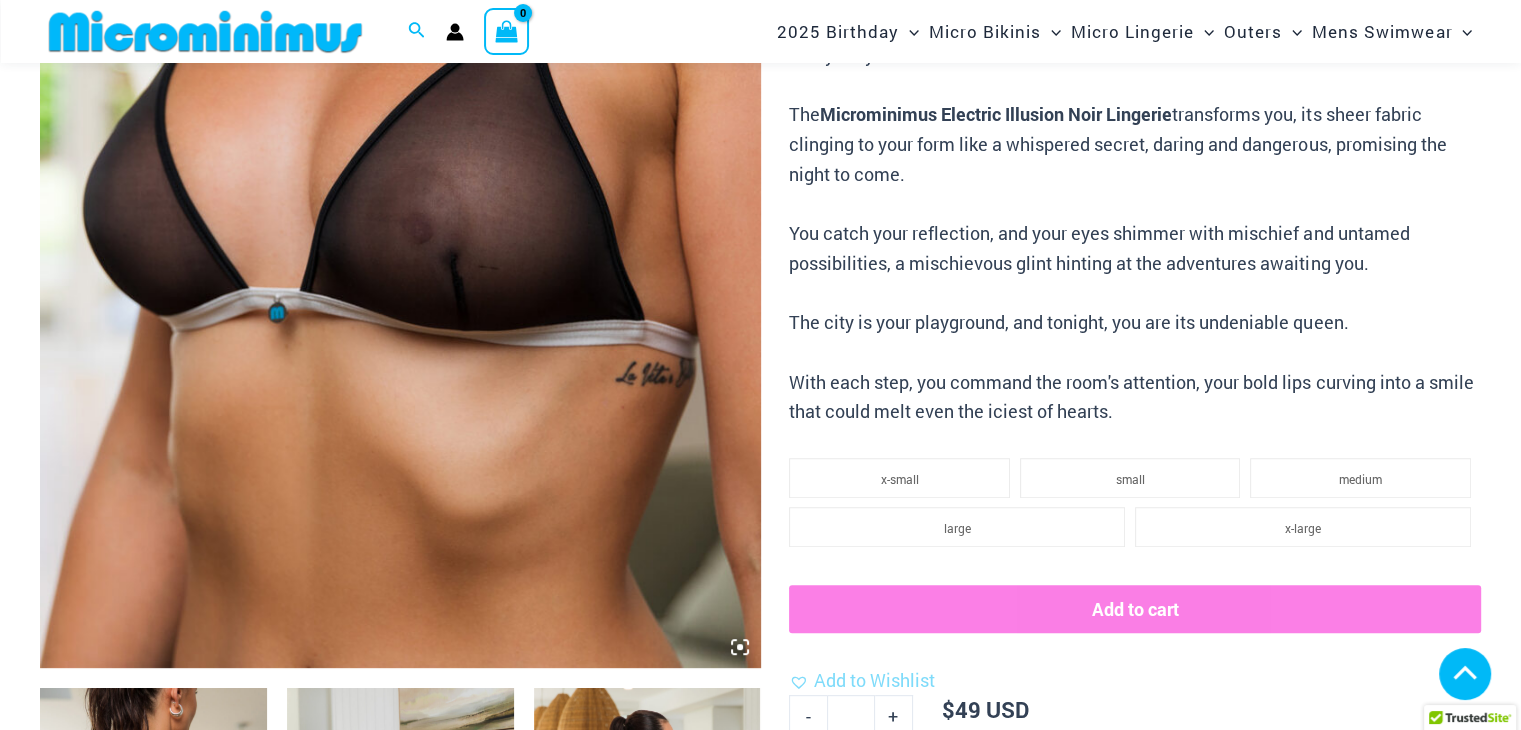 click 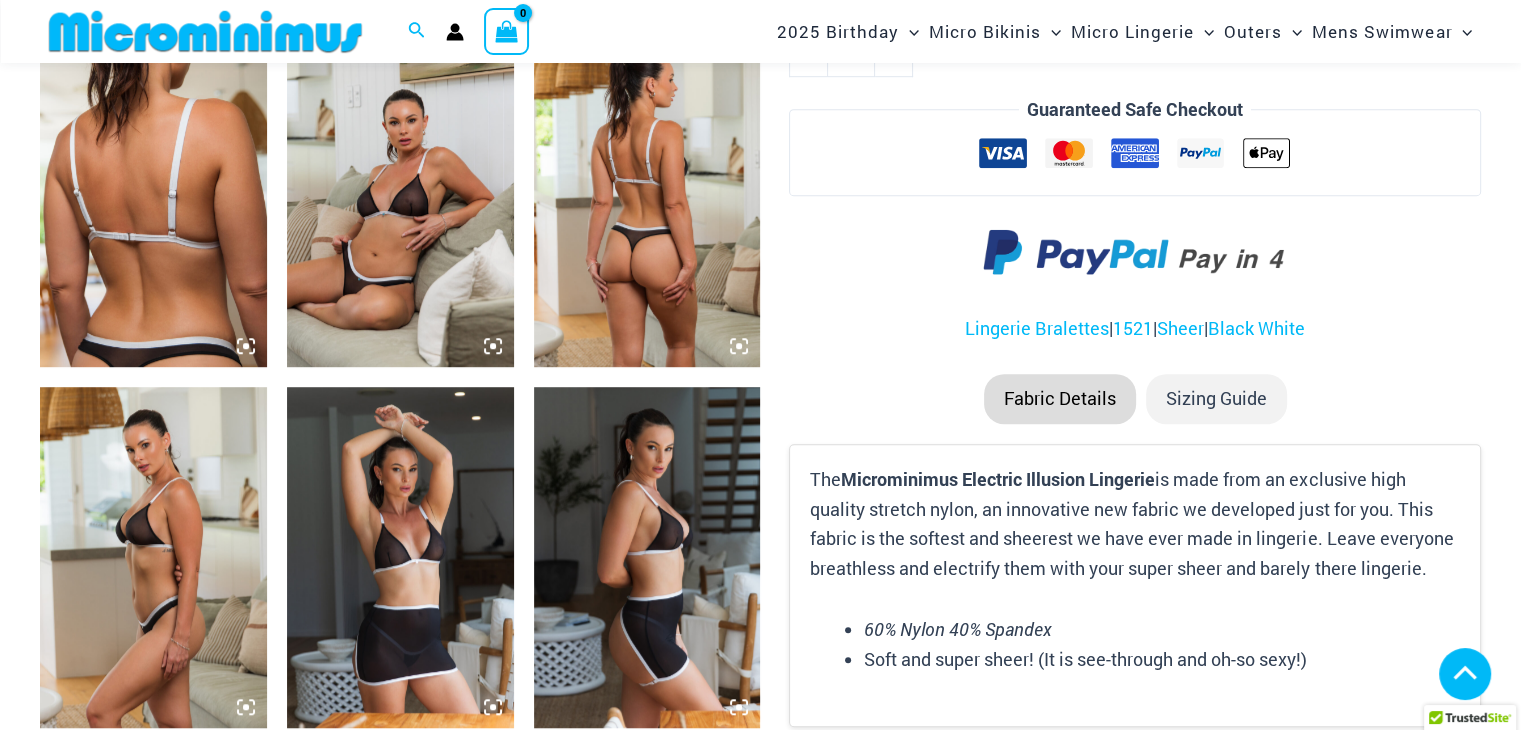 scroll, scrollTop: 1256, scrollLeft: 0, axis: vertical 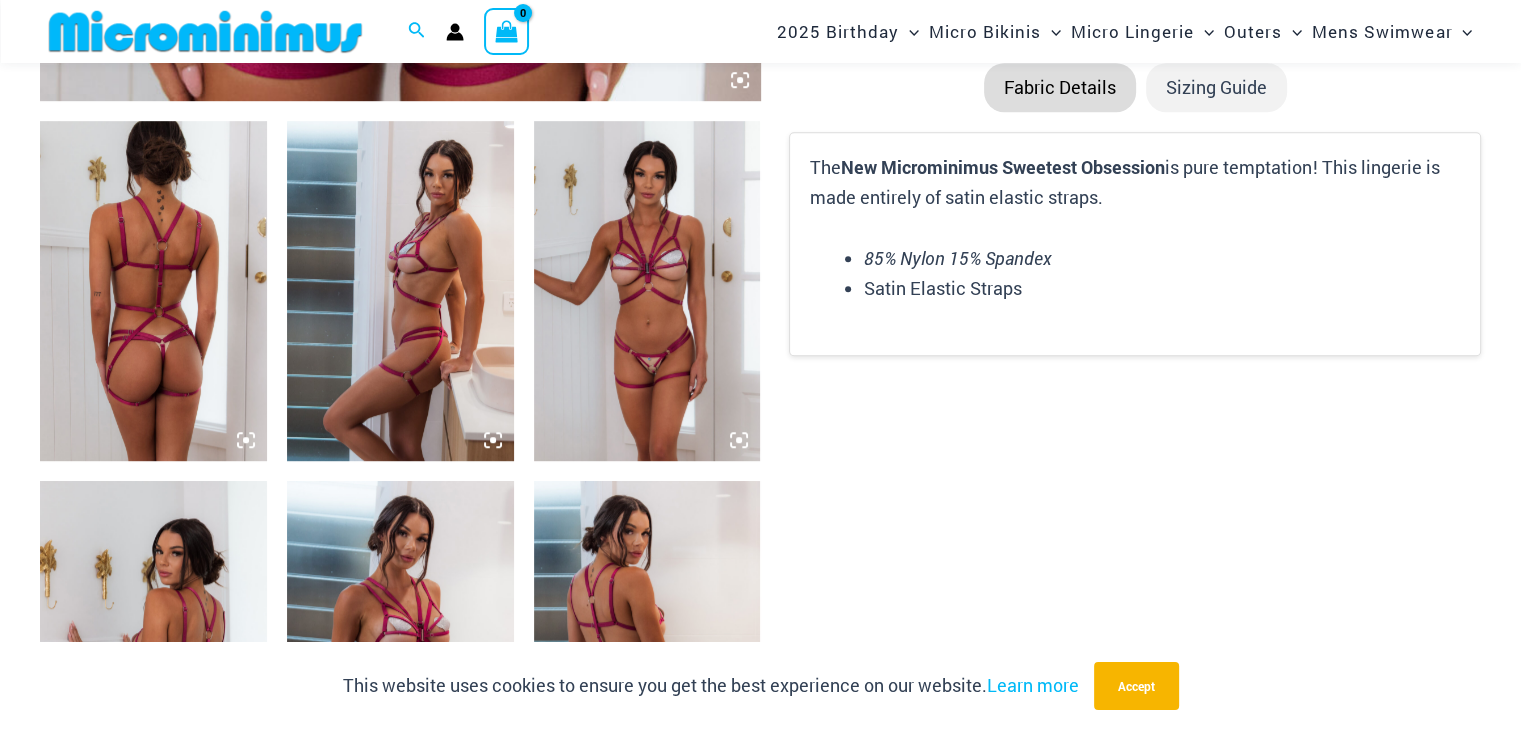 click at bounding box center (647, 291) 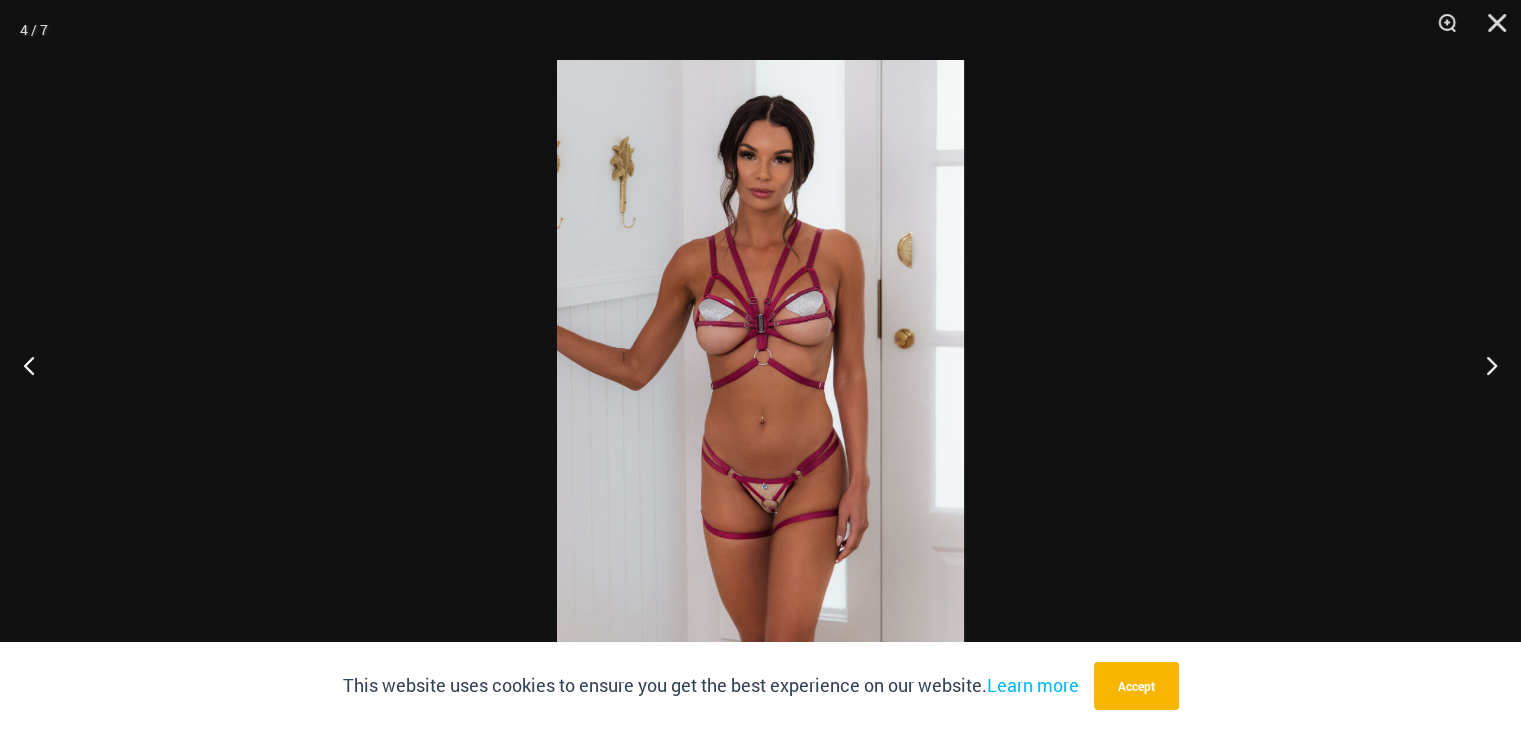 click at bounding box center [760, 365] 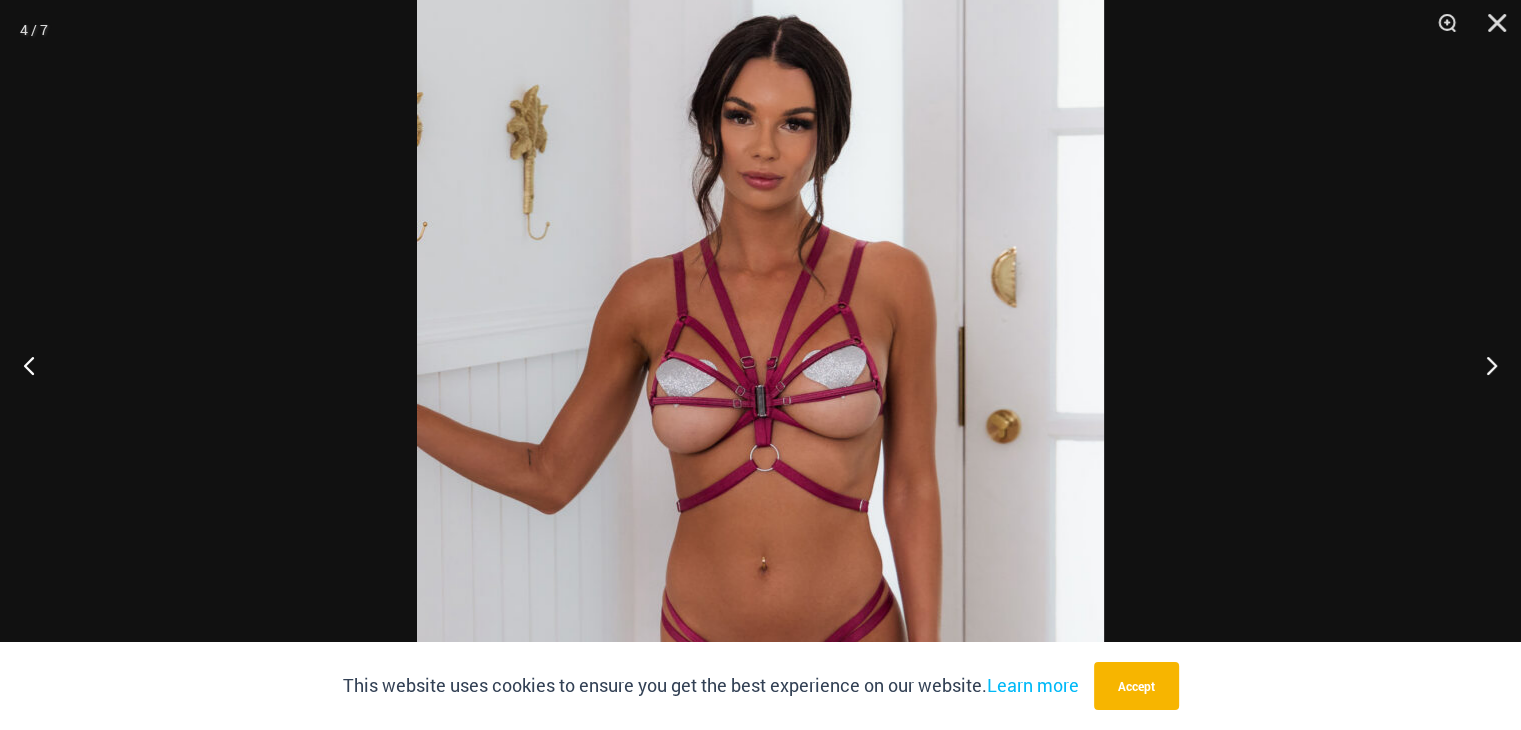 click at bounding box center [760, 471] 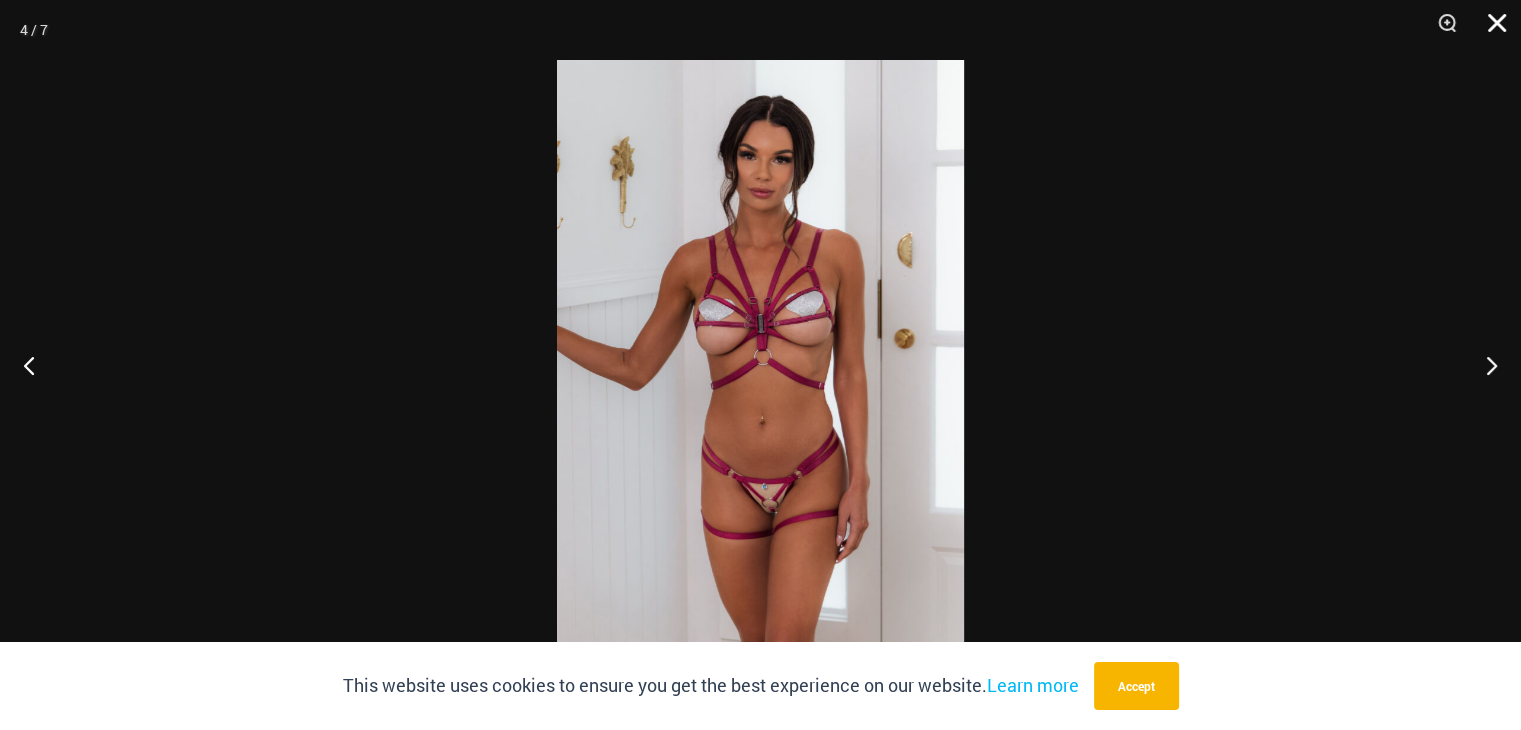 click at bounding box center [1490, 30] 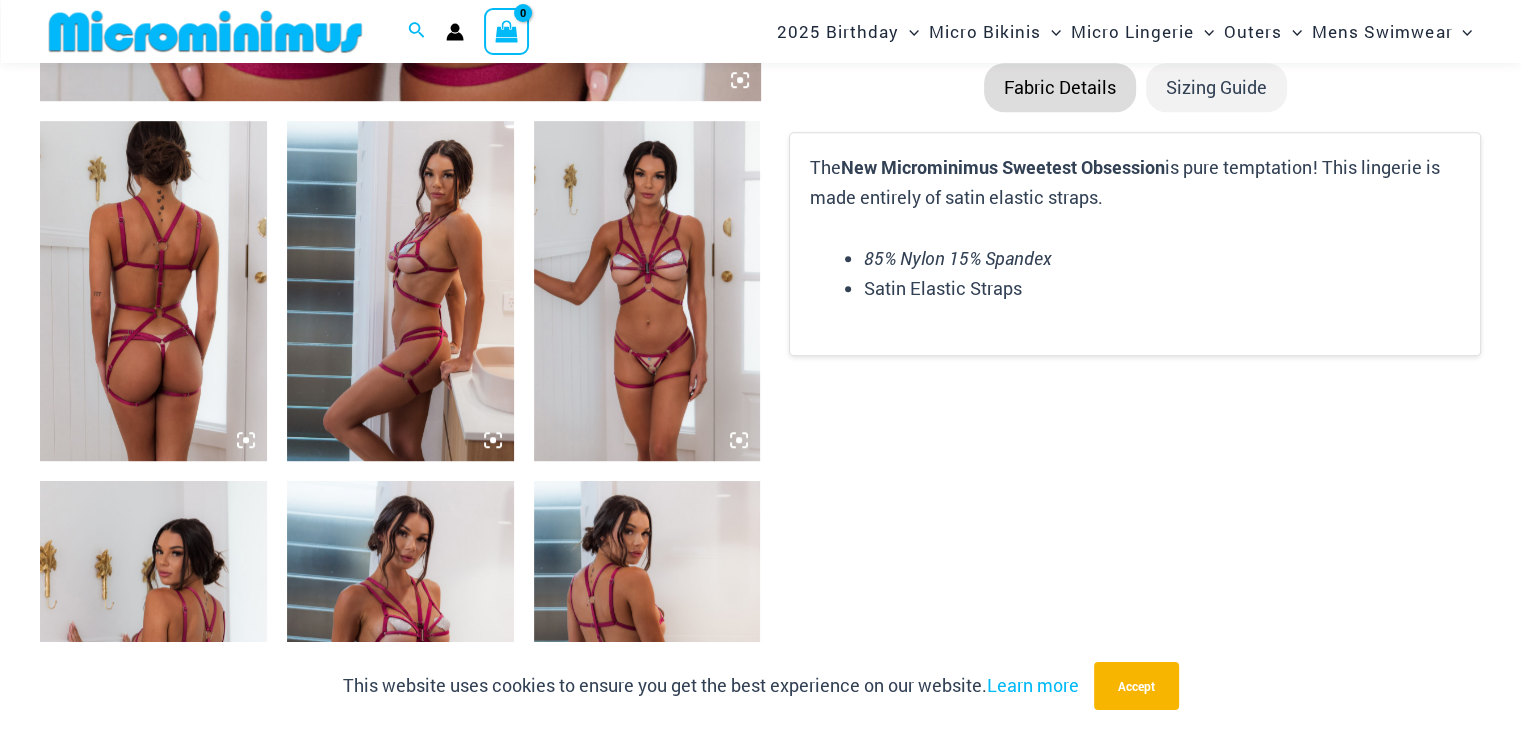 click 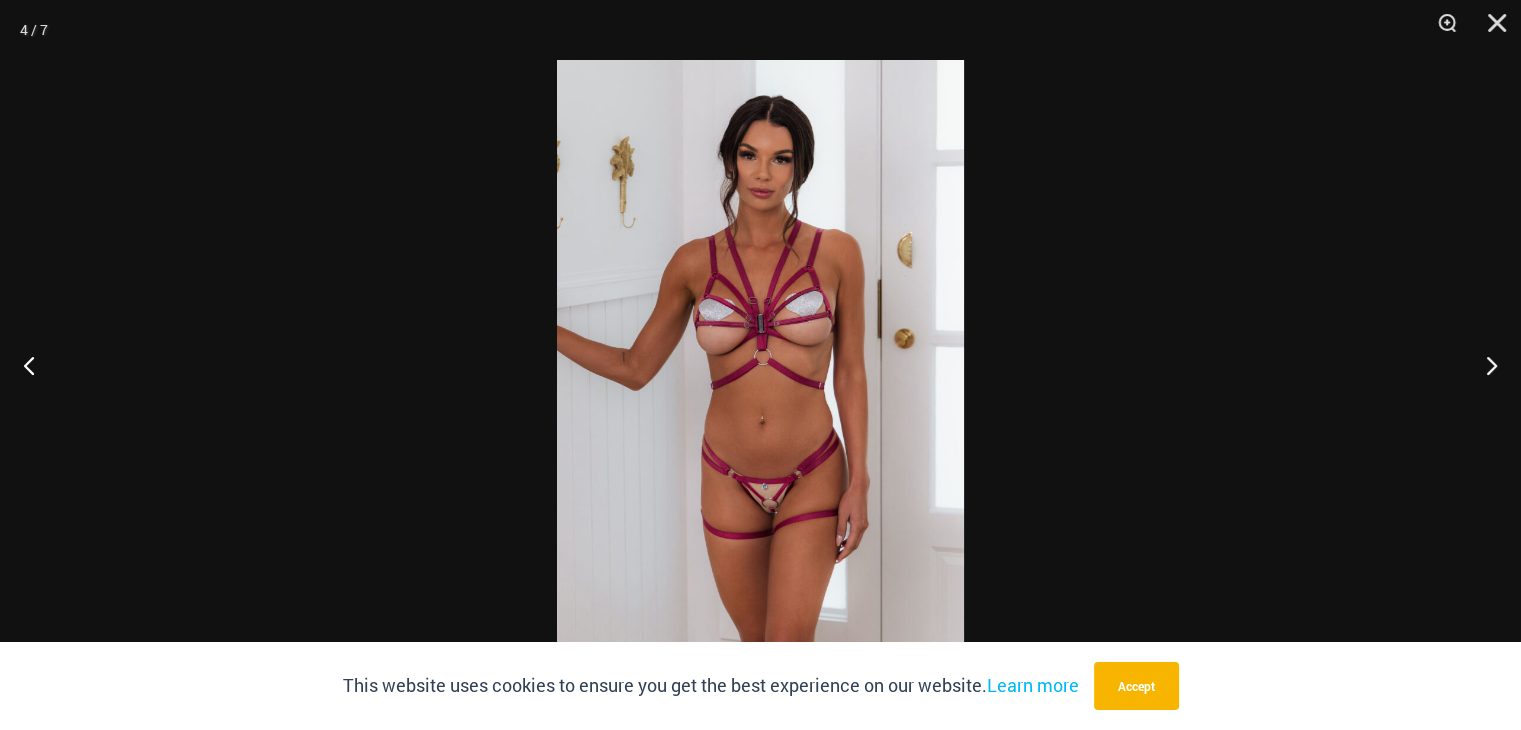 click at bounding box center [760, 365] 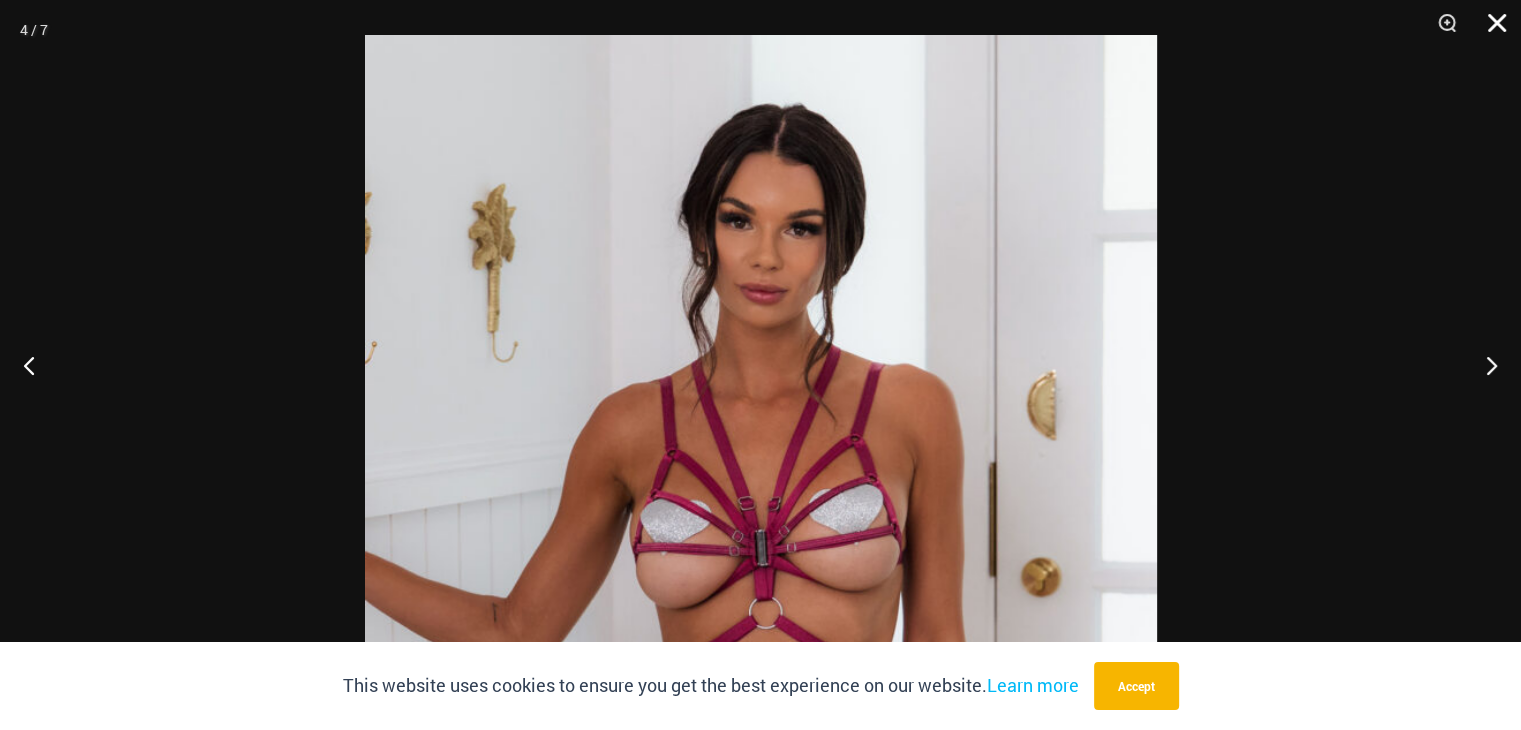 click at bounding box center (1490, 30) 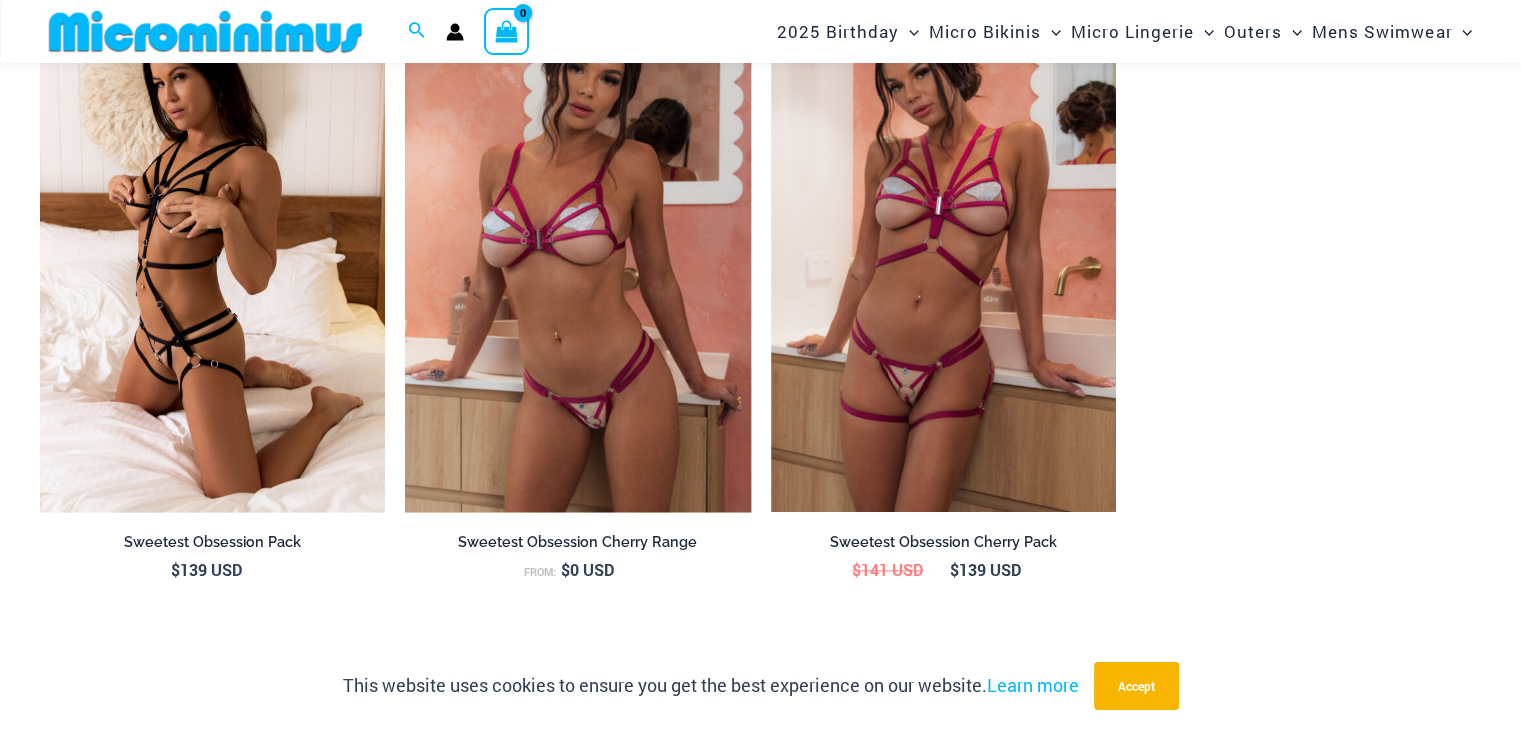 scroll, scrollTop: 2076, scrollLeft: 0, axis: vertical 